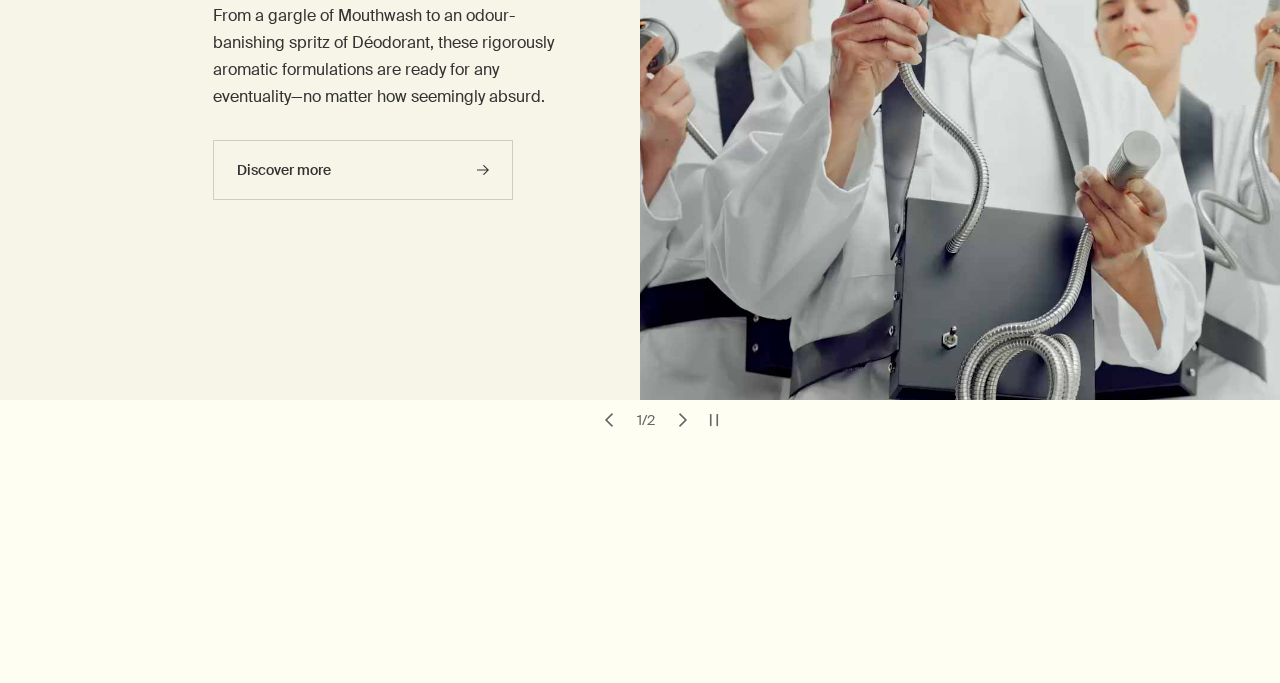 scroll, scrollTop: 365, scrollLeft: 0, axis: vertical 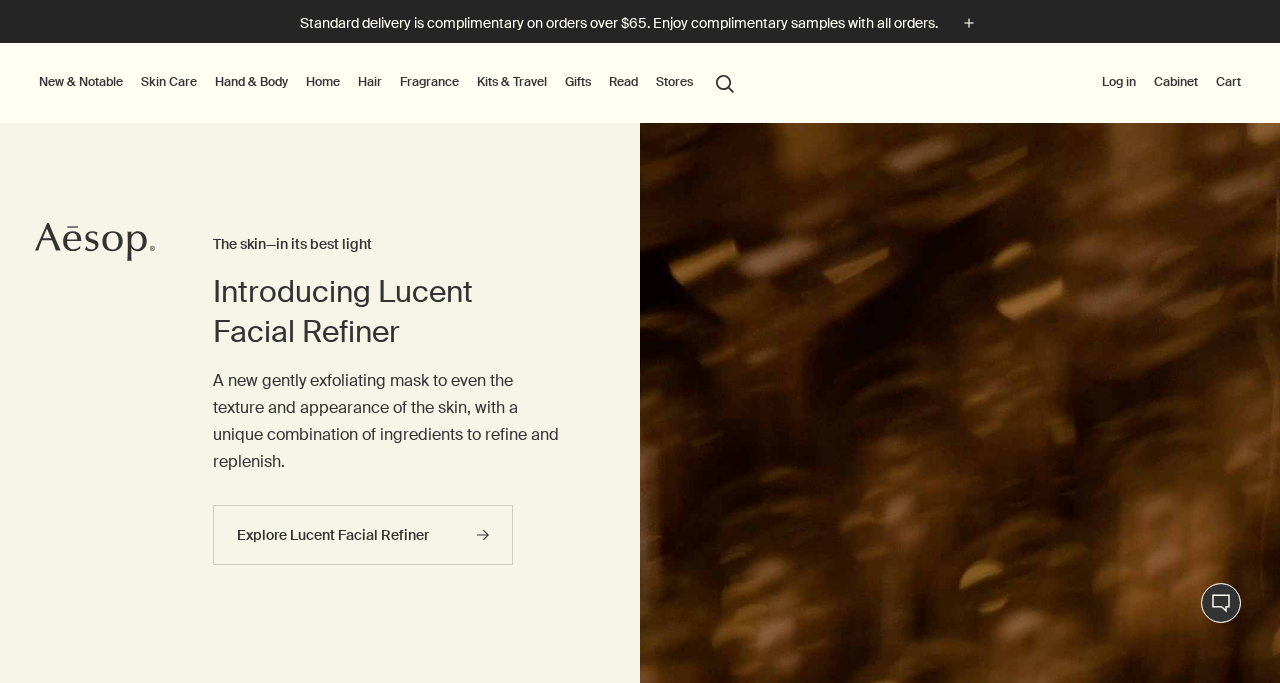 click on "search Search" at bounding box center [725, 82] 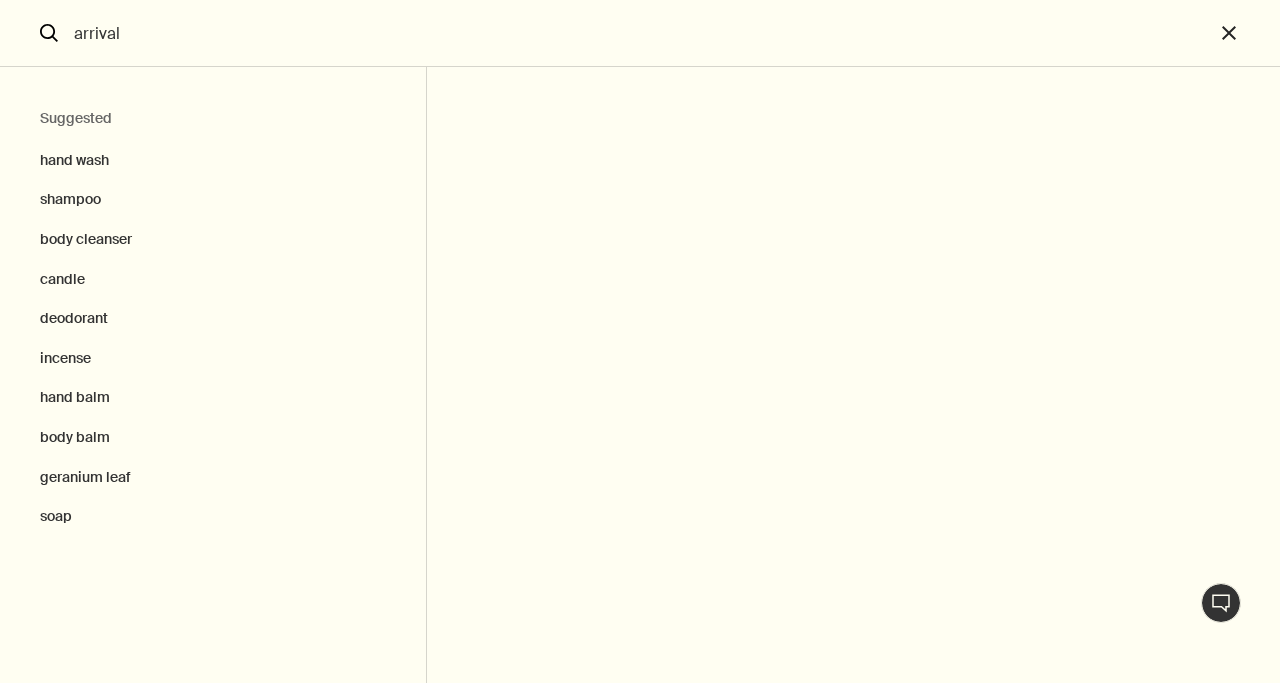type on "arrival" 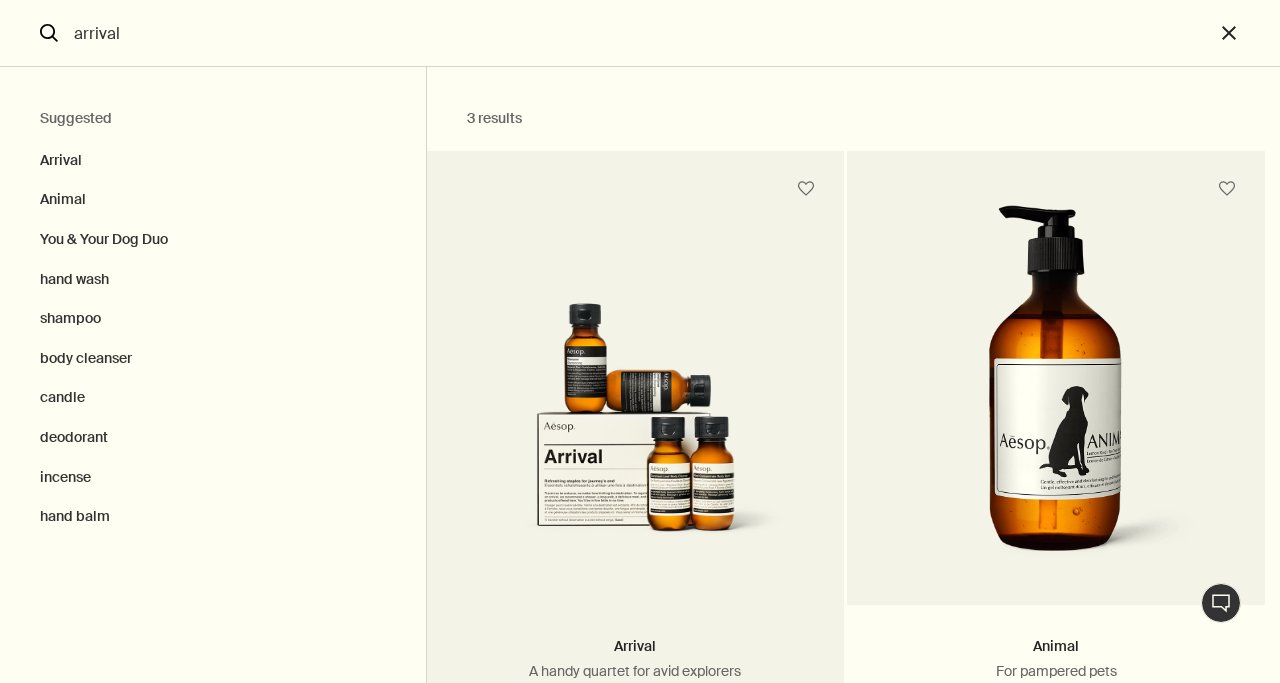 click at bounding box center [636, 418] 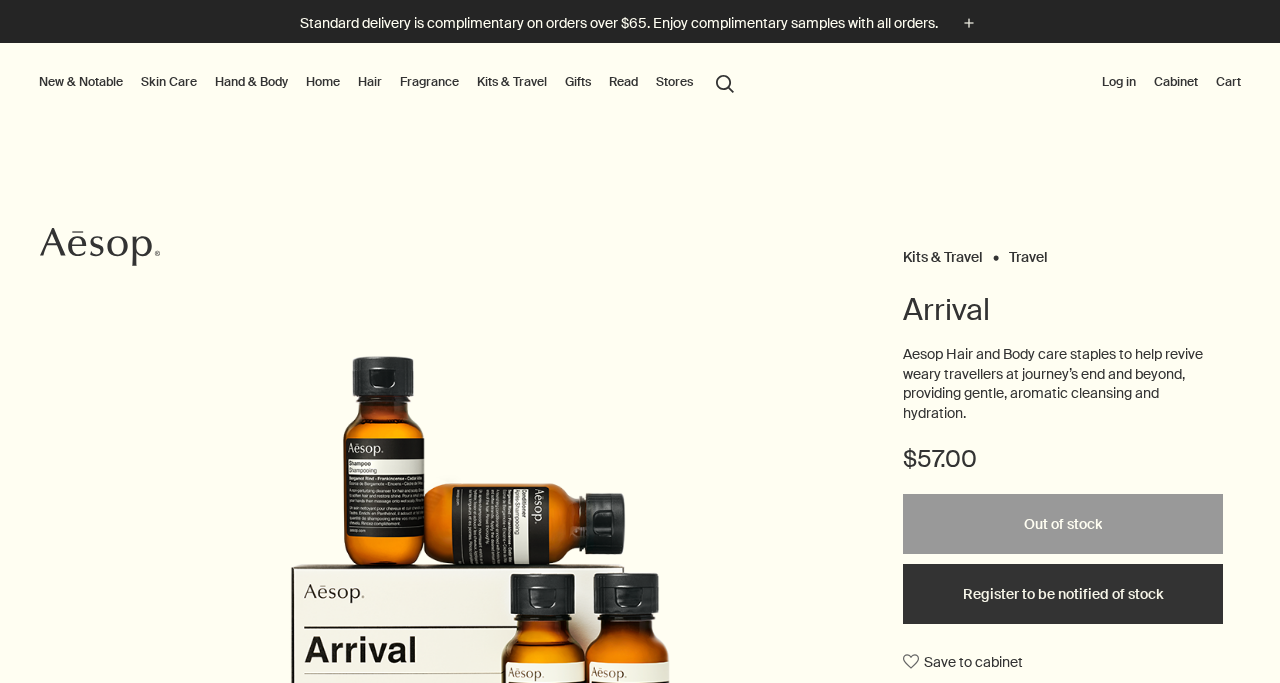 scroll, scrollTop: 0, scrollLeft: 0, axis: both 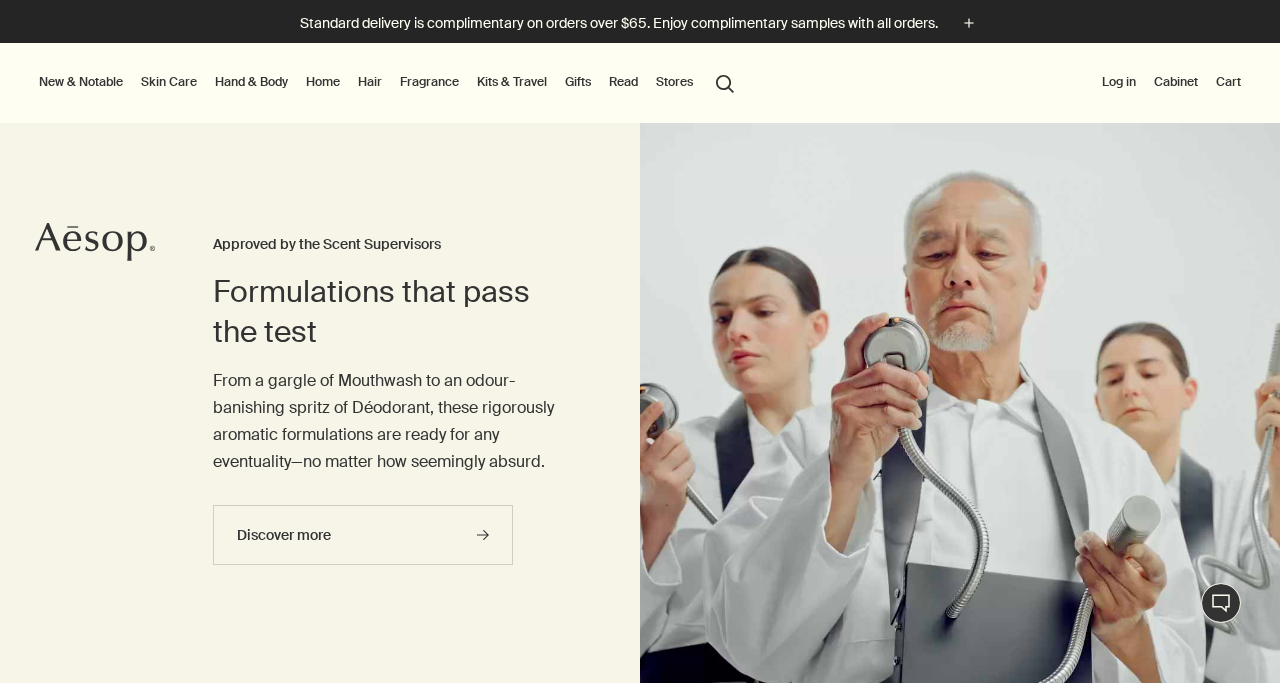 click on "Skin Care" at bounding box center [169, 82] 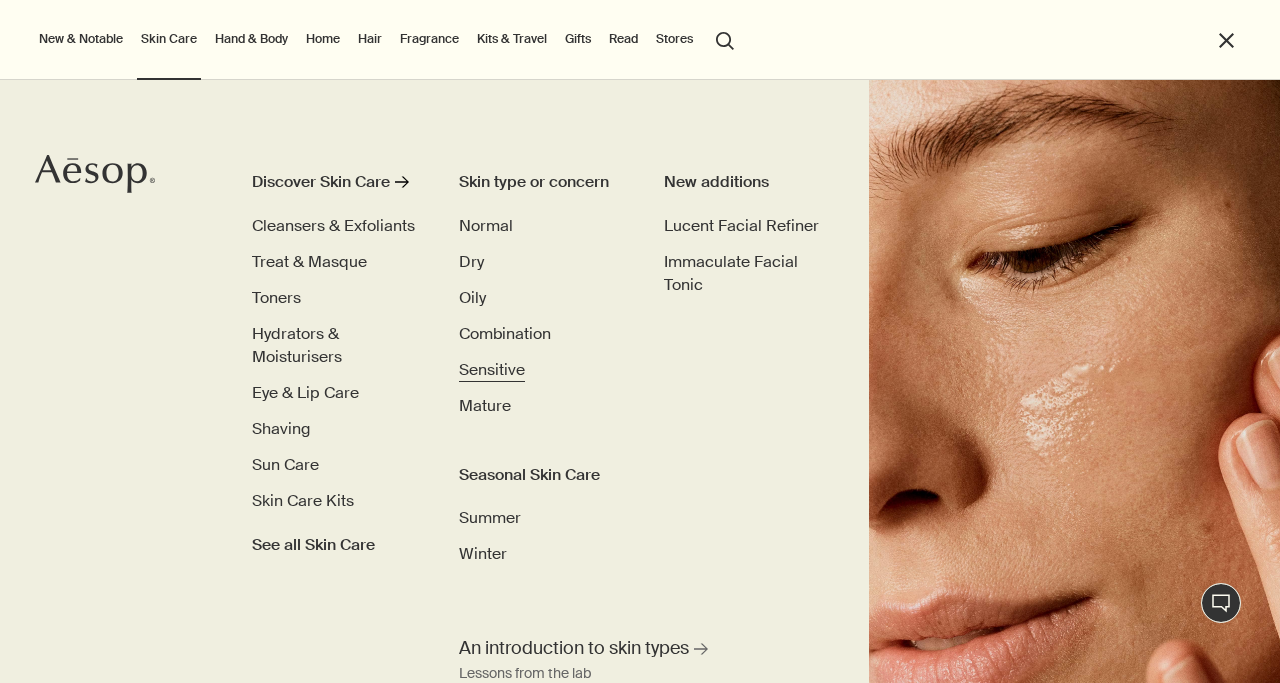 click on "Sensitive" at bounding box center (492, 369) 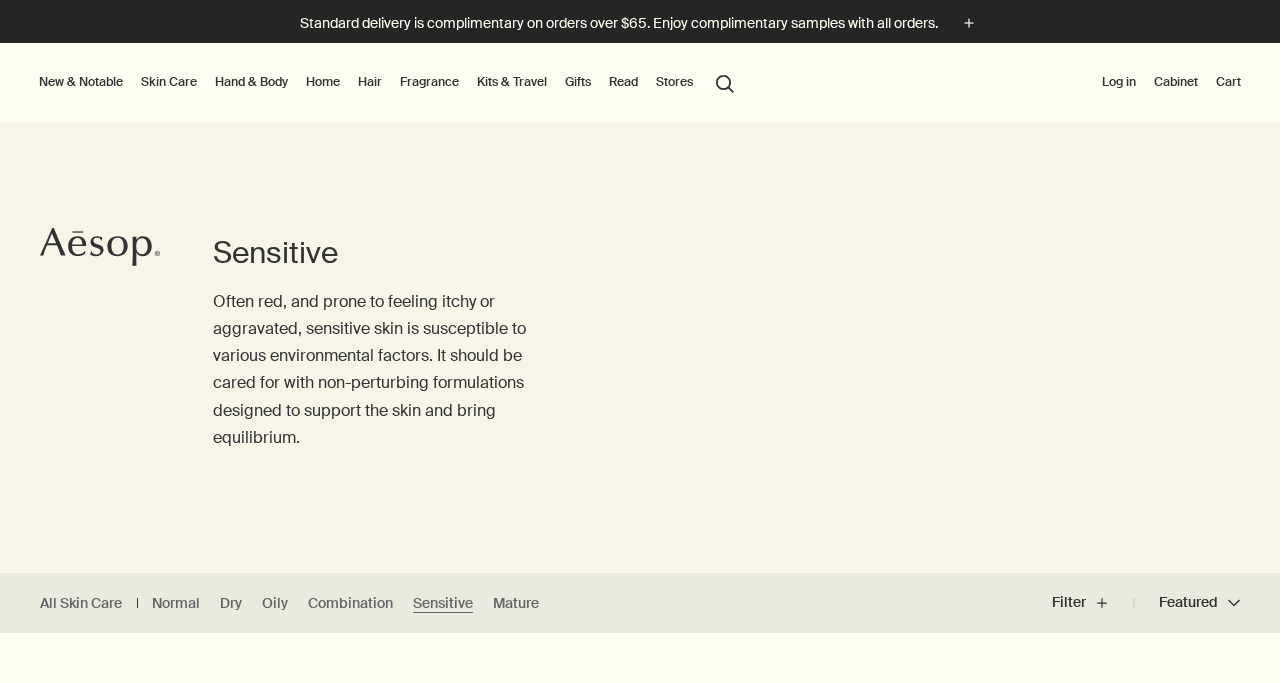 scroll, scrollTop: 0, scrollLeft: 0, axis: both 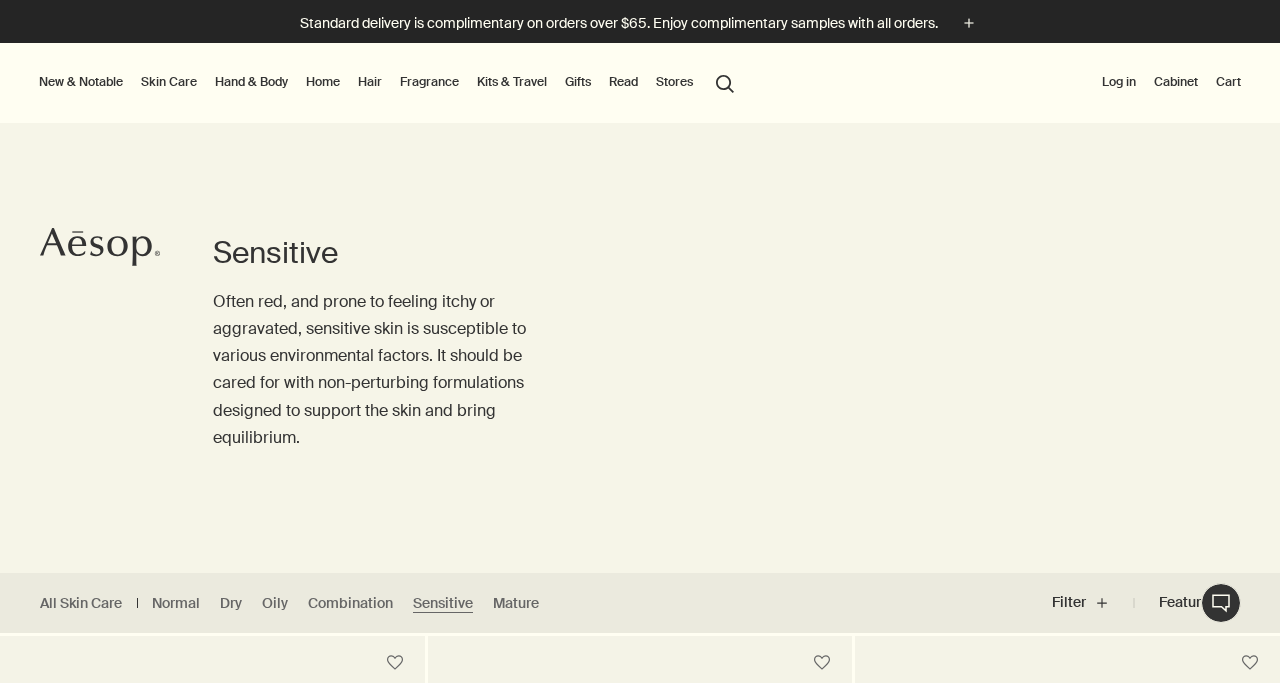 click on "Skin Care" at bounding box center [169, 82] 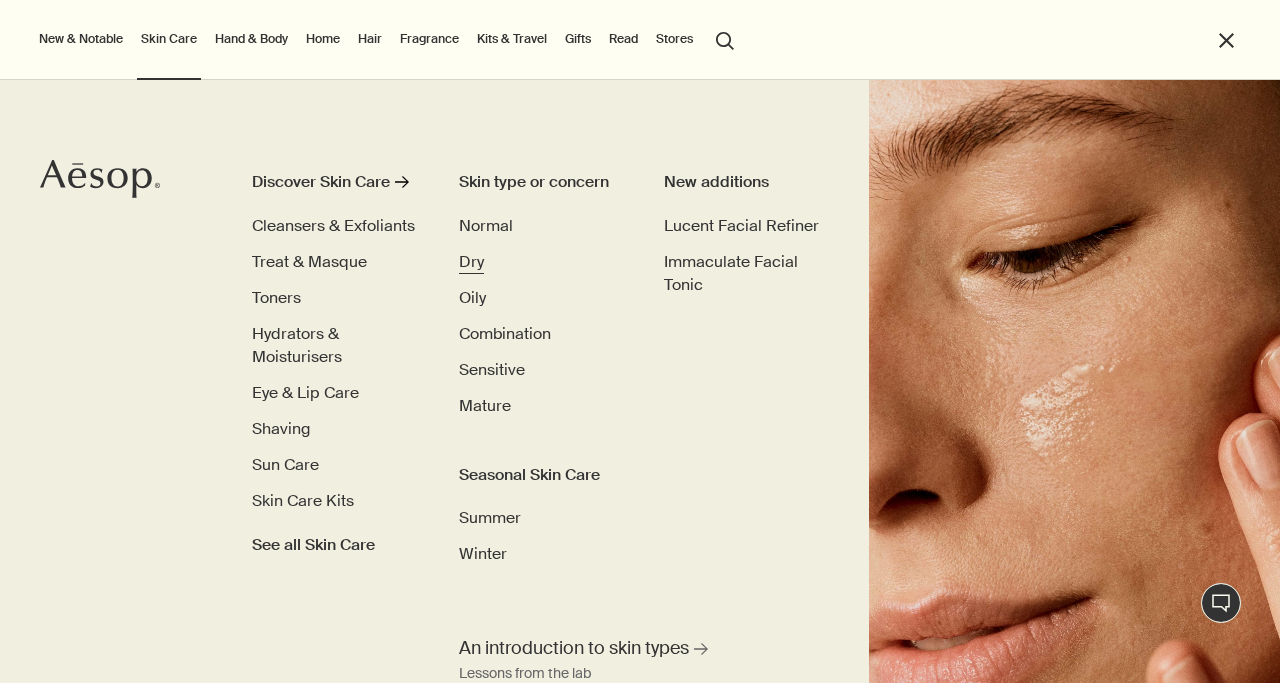 click on "Dry" at bounding box center (471, 261) 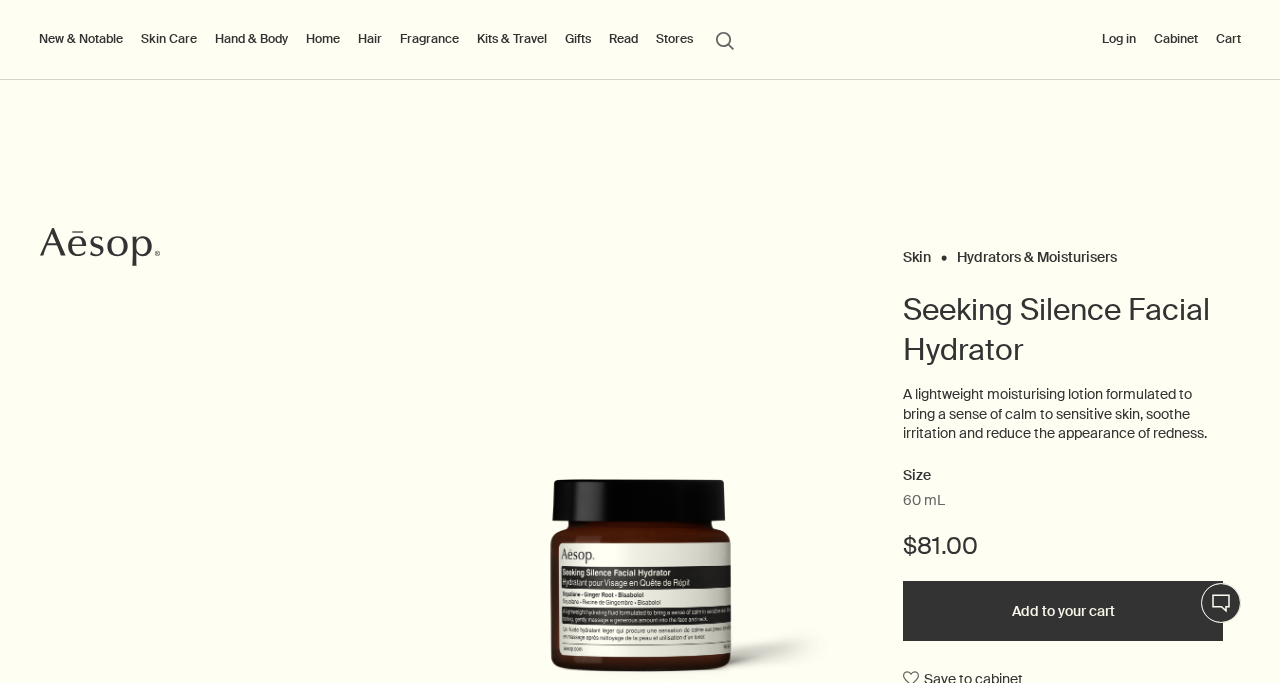 scroll, scrollTop: 0, scrollLeft: 0, axis: both 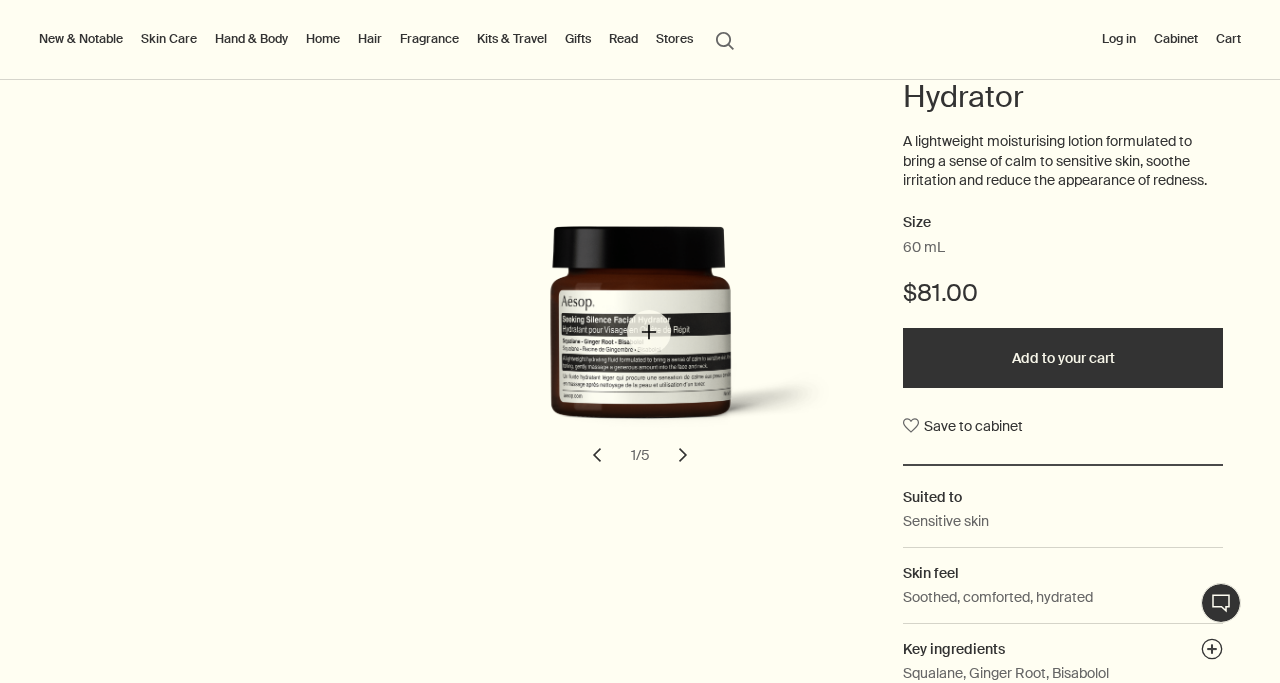 click at bounding box center [664, 339] 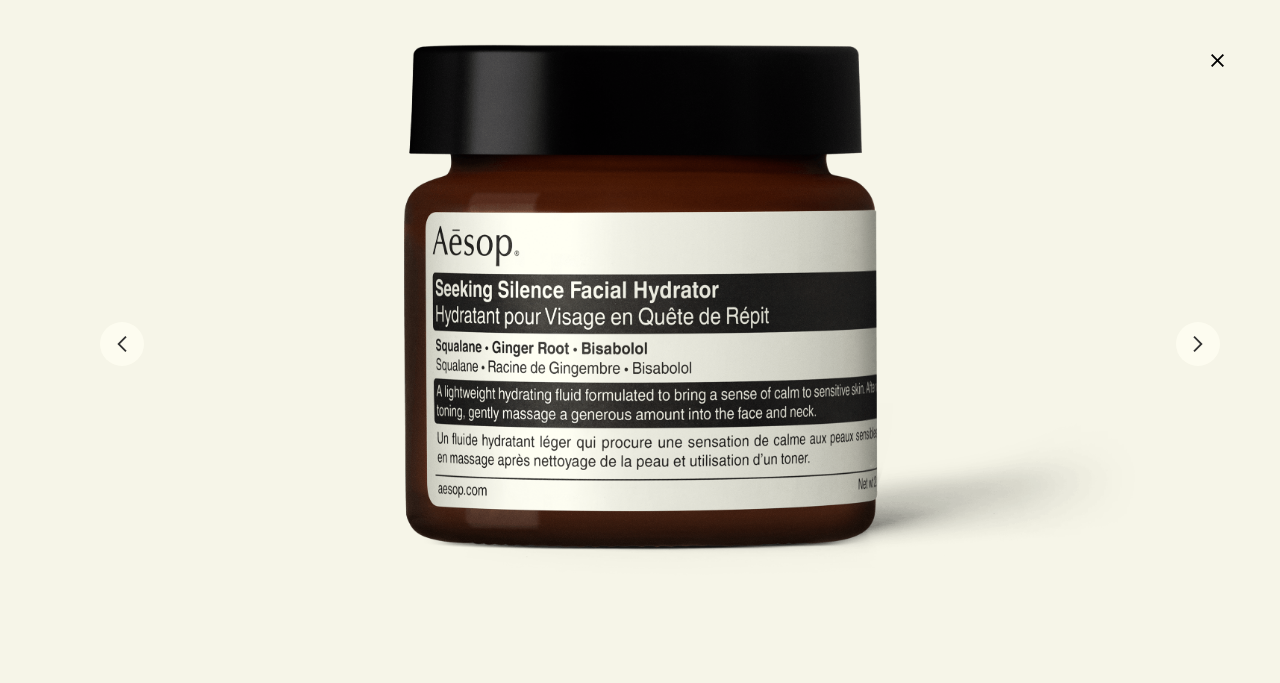 click on "chevron" at bounding box center (1198, 344) 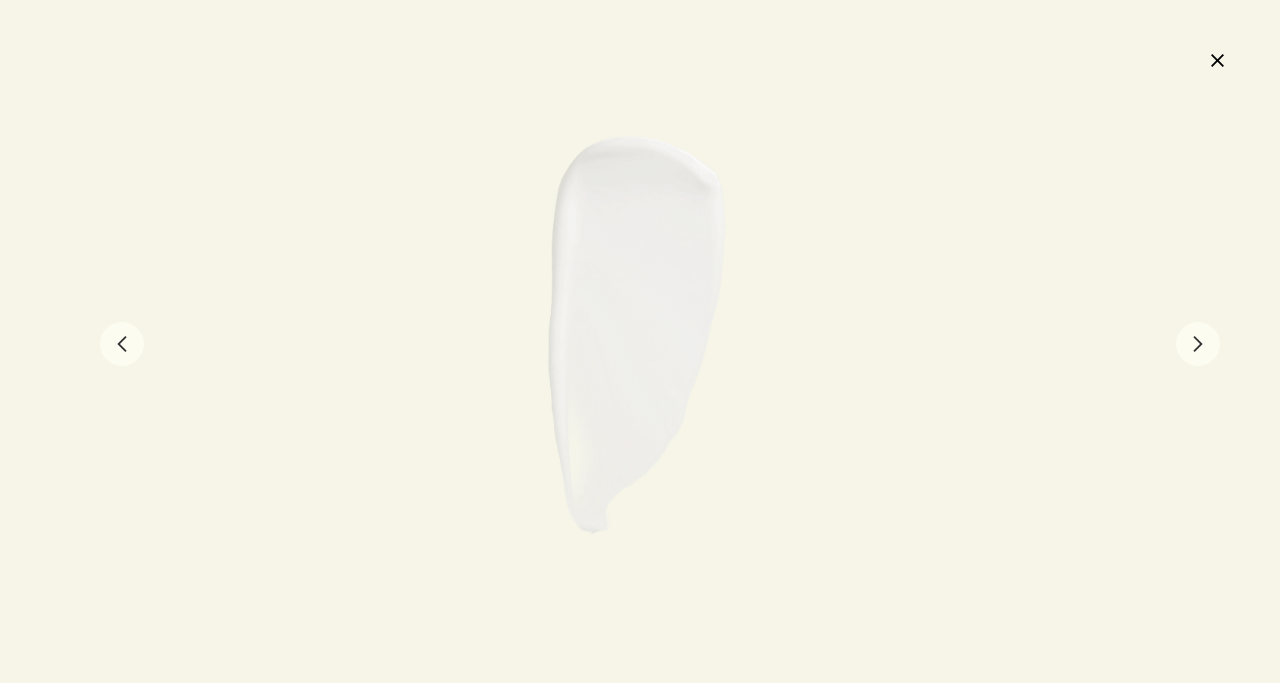 click on "chevron" at bounding box center (1198, 344) 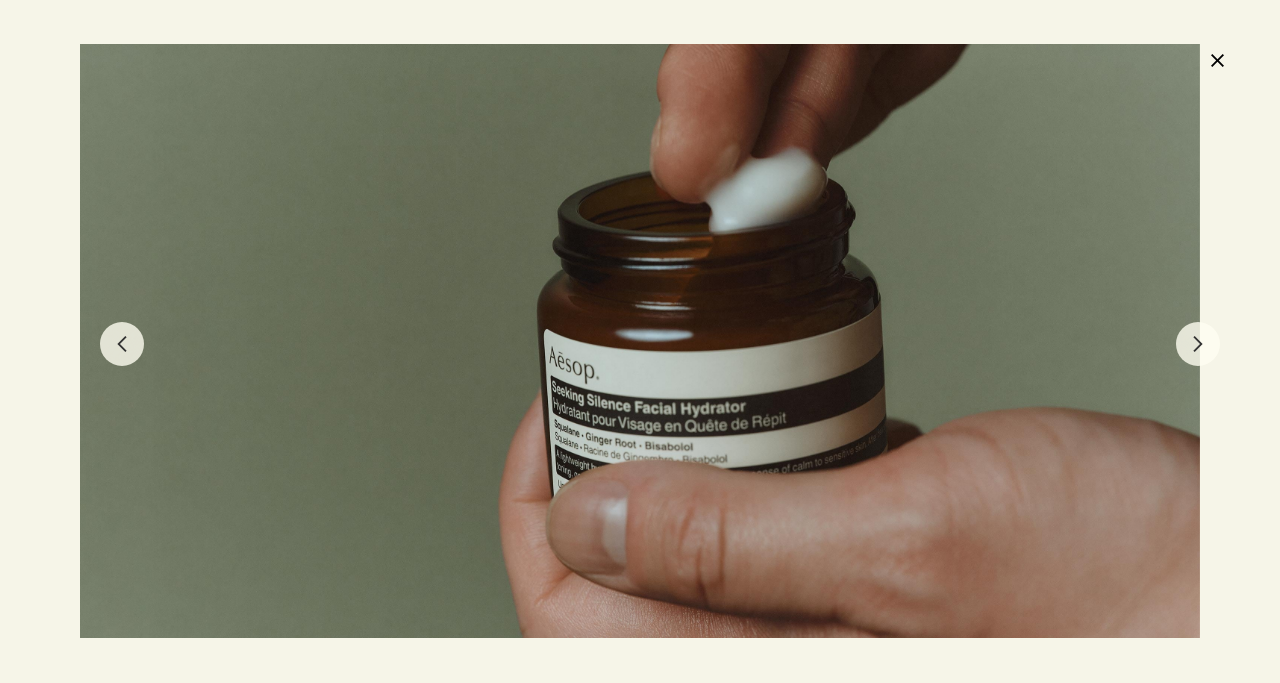 click on "chevron" at bounding box center (1198, 344) 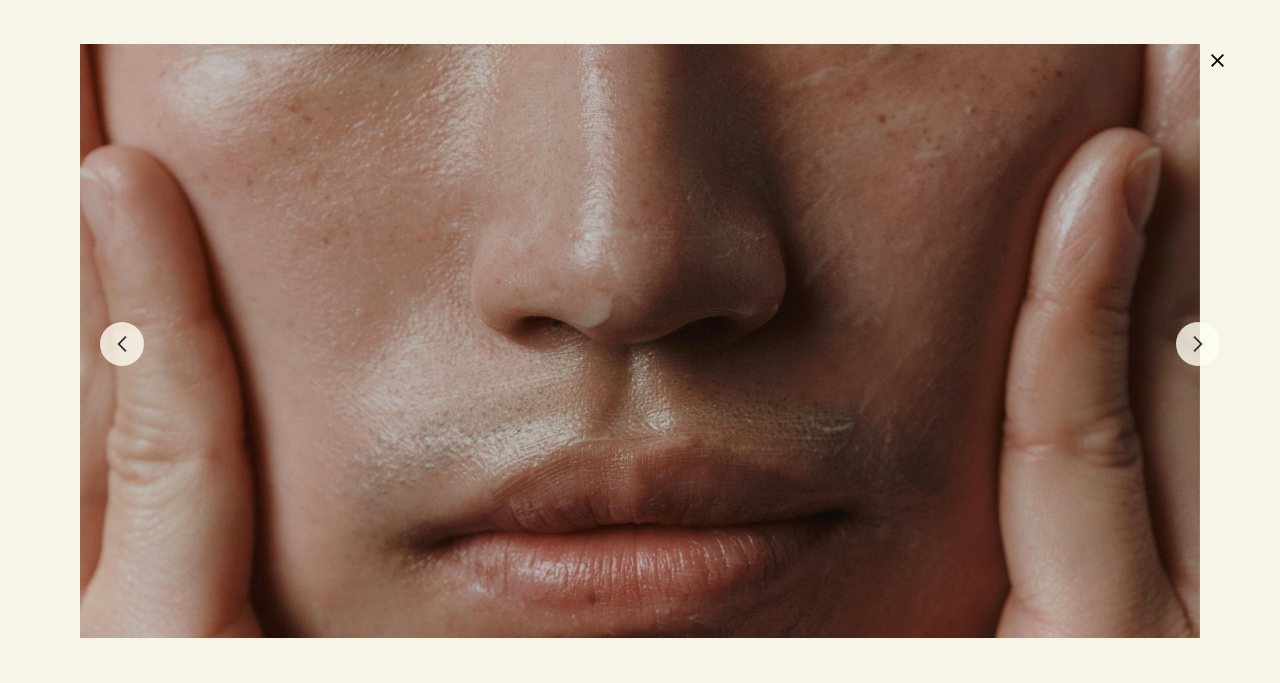 click on "chevron" at bounding box center [1198, 344] 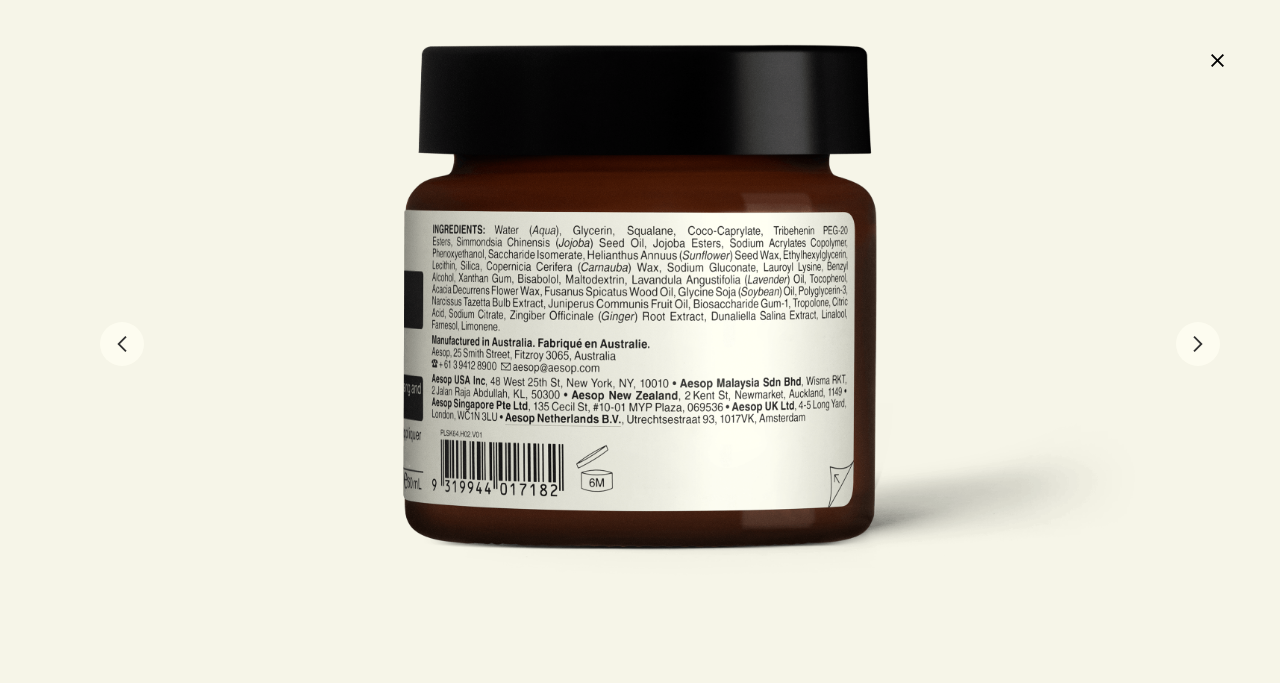 click on "close" at bounding box center (1217, 60) 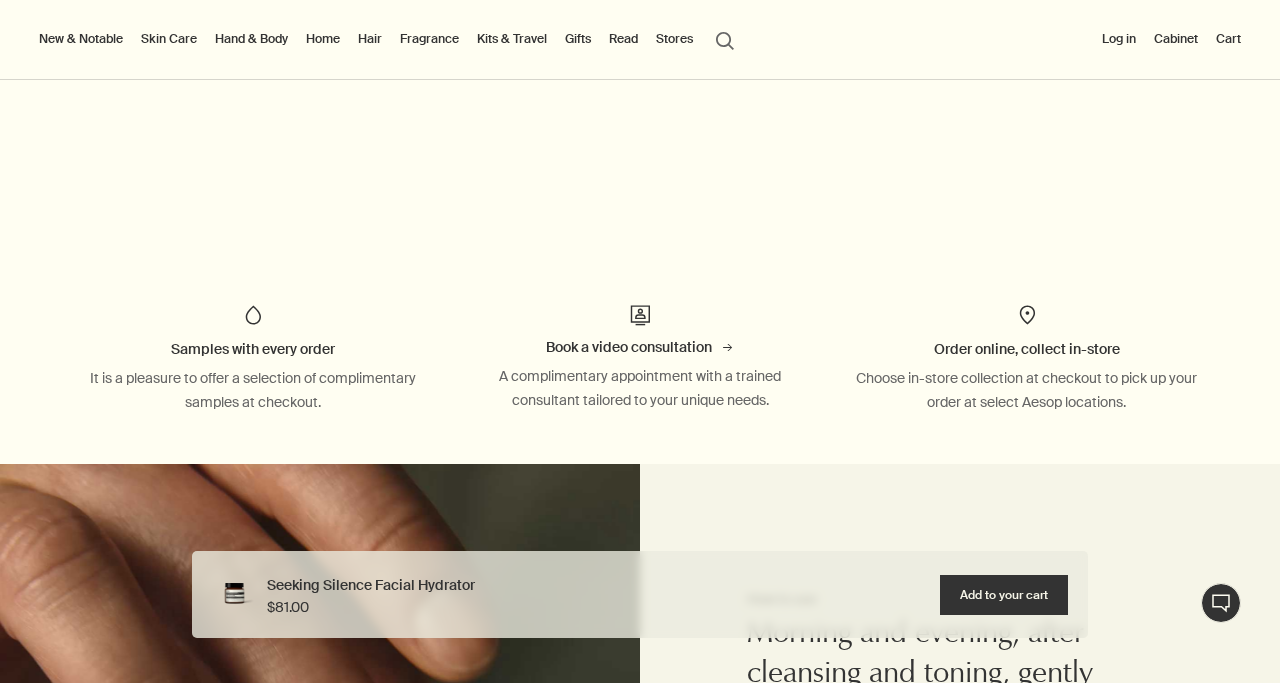 scroll, scrollTop: 109, scrollLeft: 0, axis: vertical 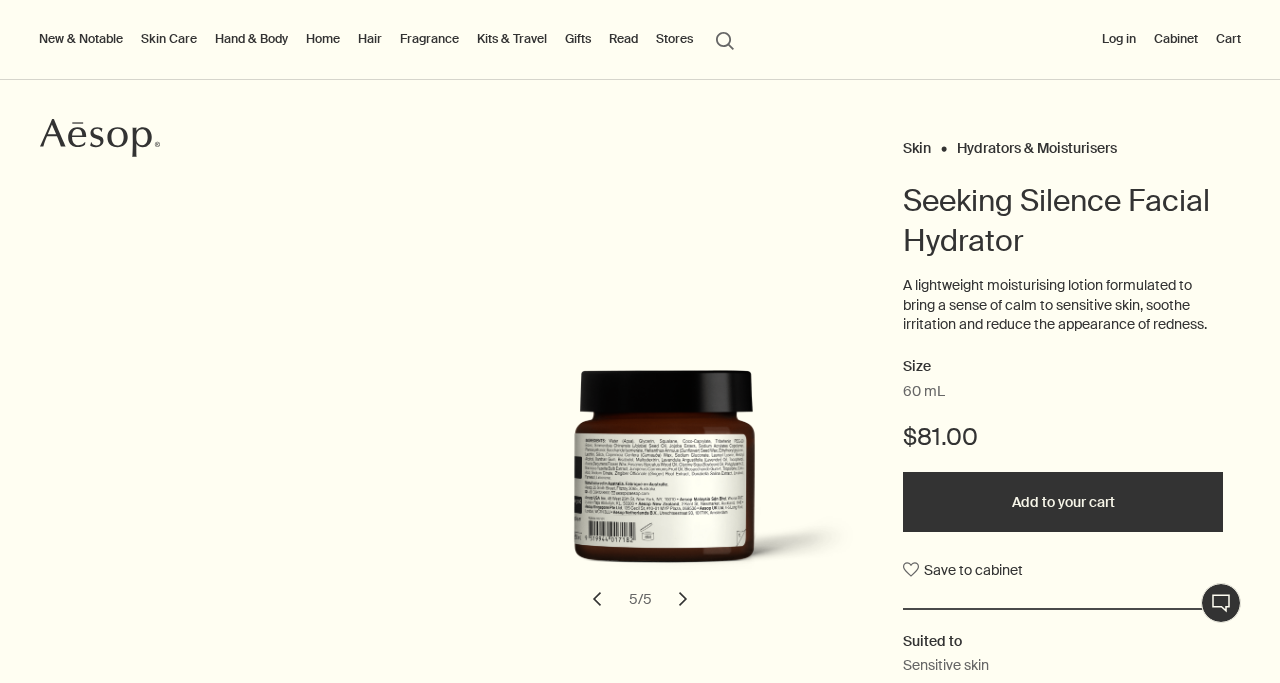click on "chevron" at bounding box center [683, 599] 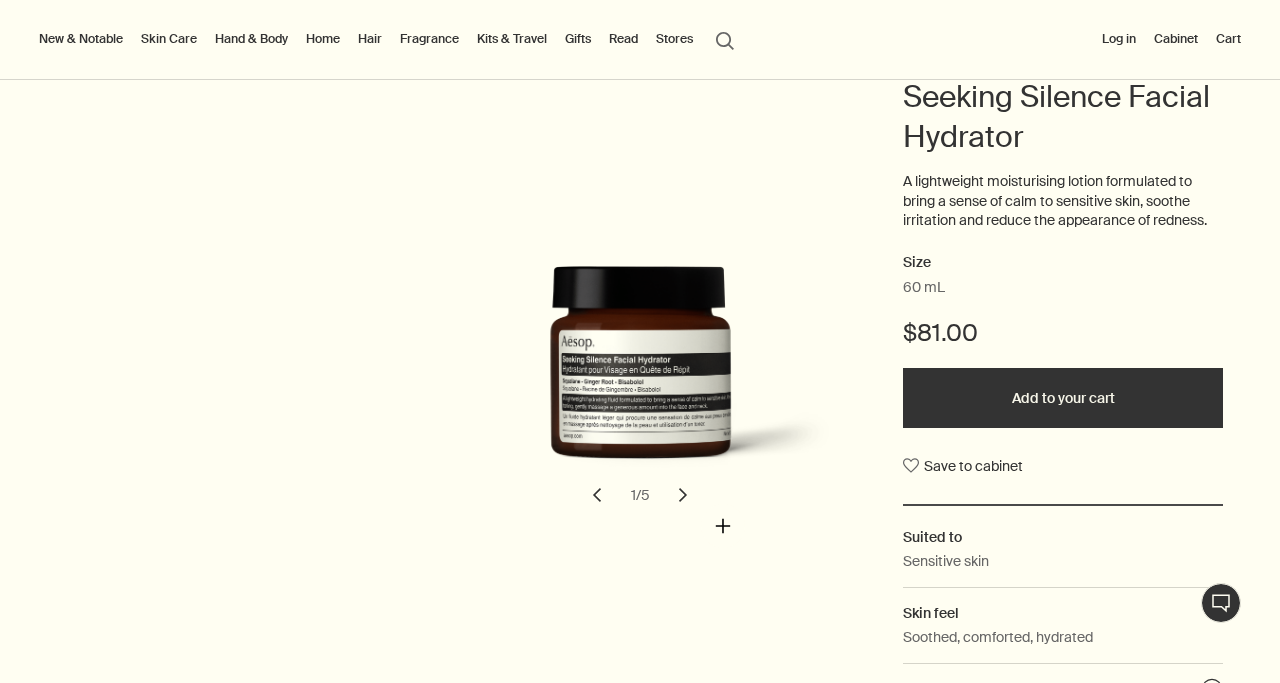 scroll, scrollTop: 214, scrollLeft: 0, axis: vertical 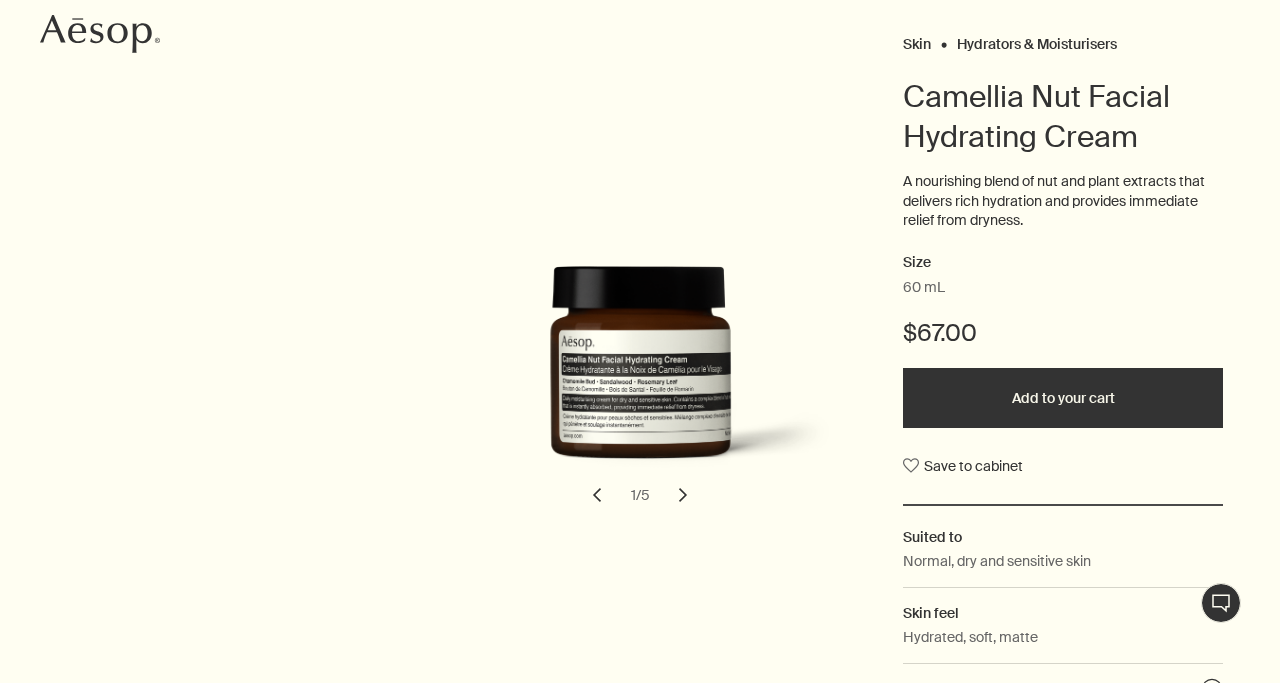click on "chevron" at bounding box center [683, 495] 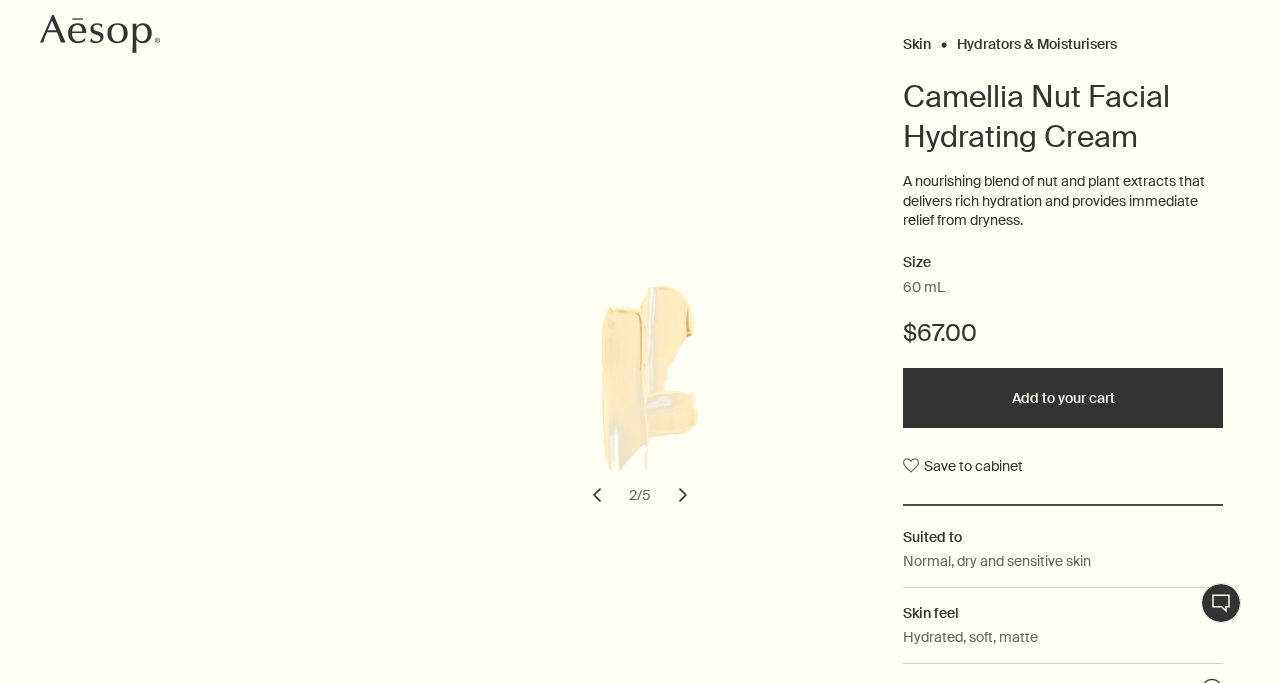click on "chevron" at bounding box center (683, 495) 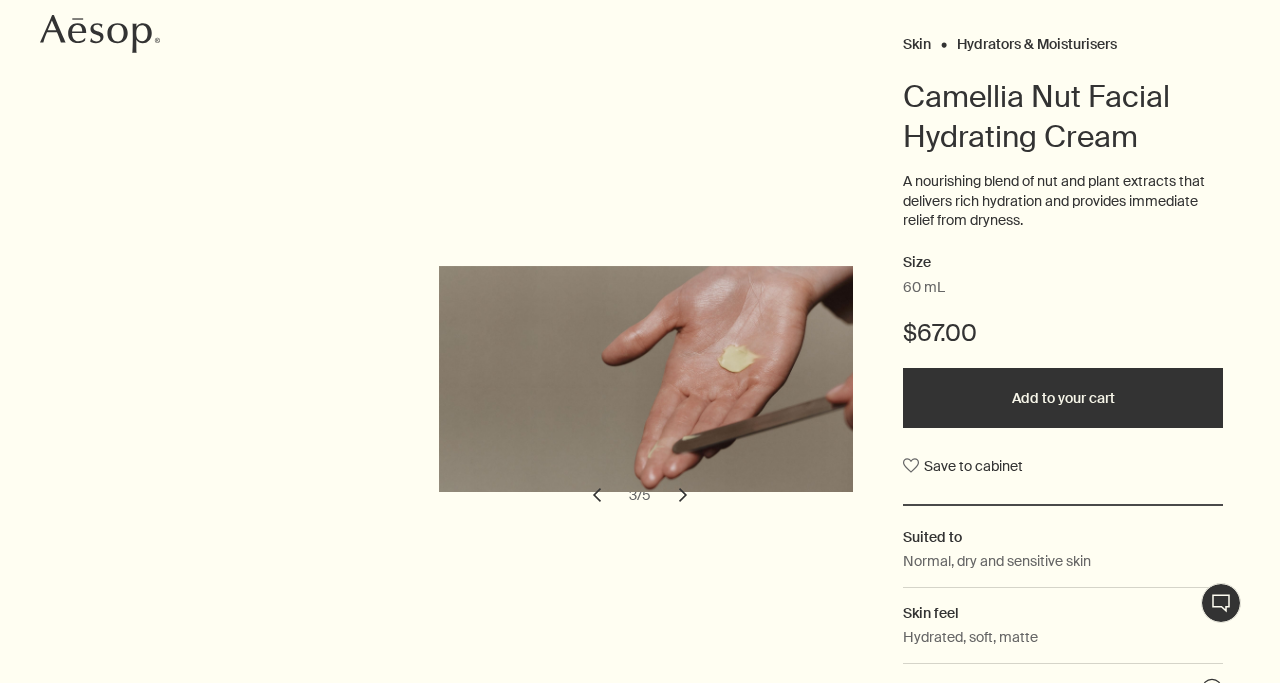 click on "chevron" at bounding box center [683, 495] 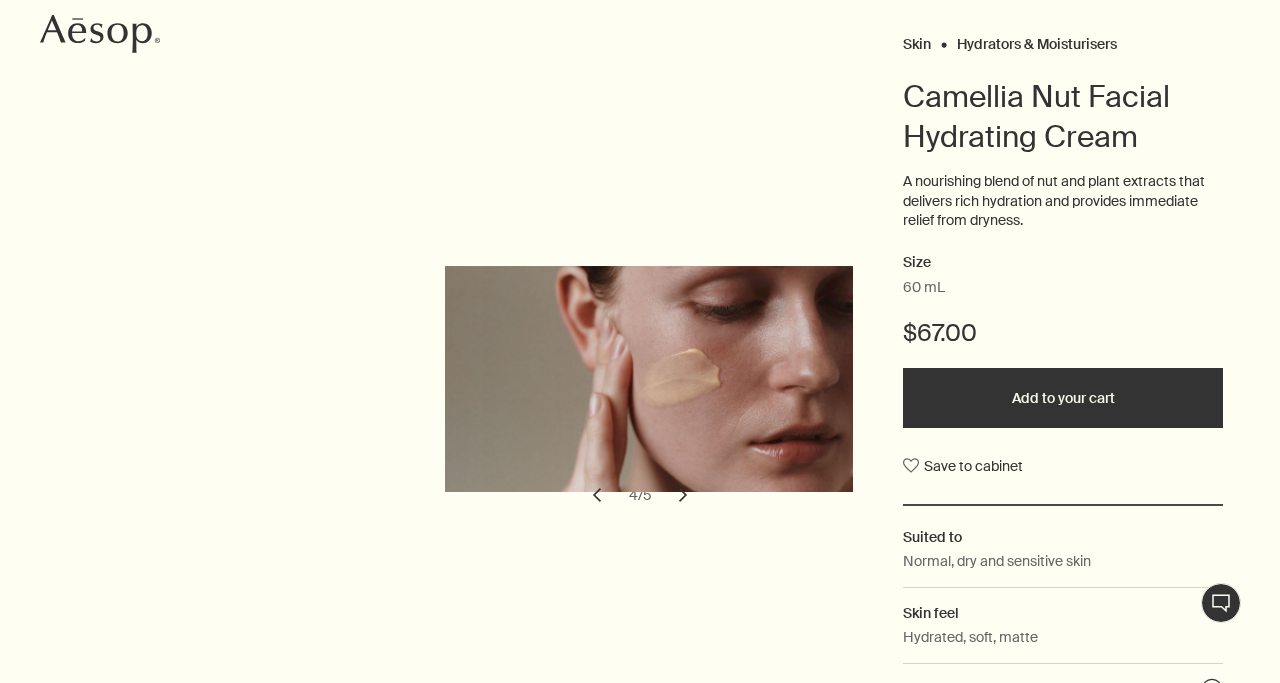 click on "chevron" at bounding box center [683, 495] 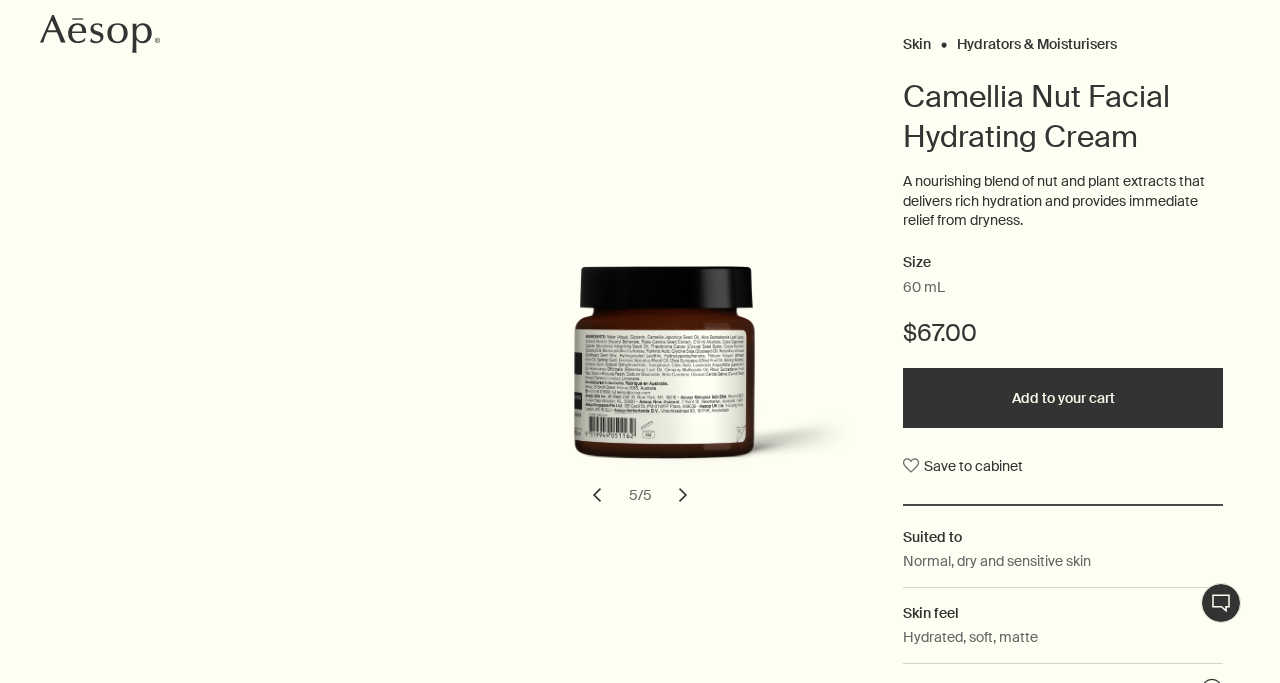 click on "chevron" at bounding box center [683, 495] 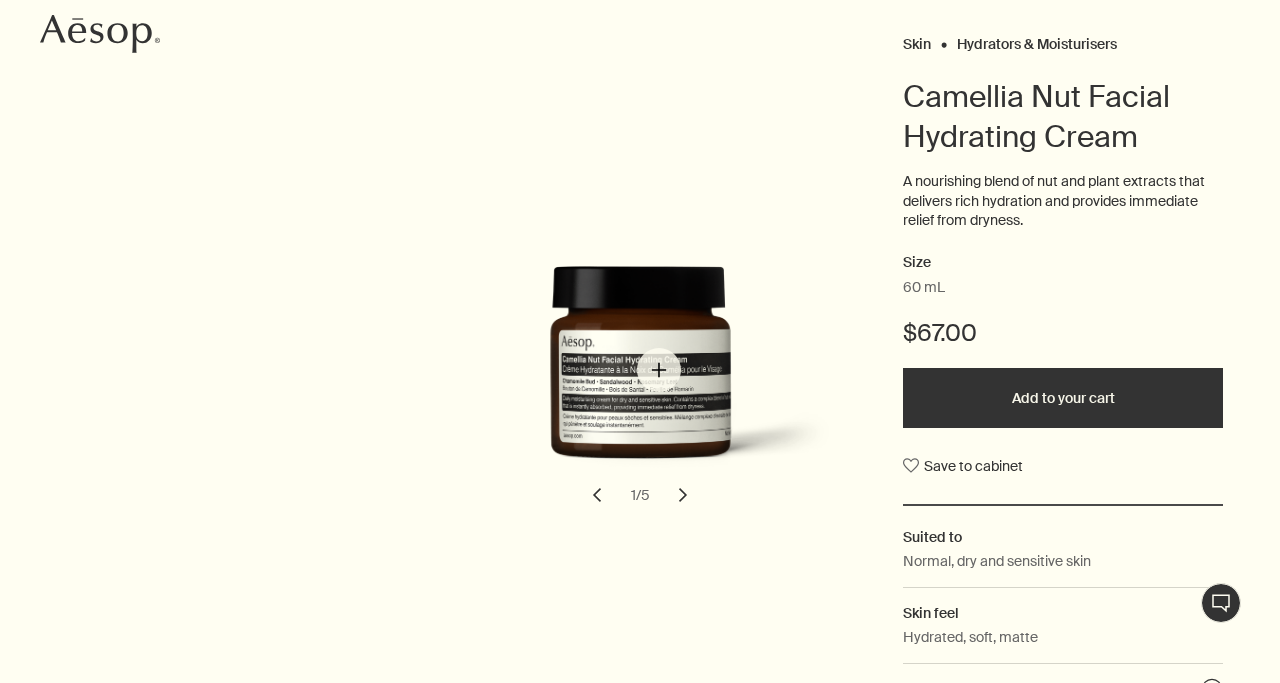 click at bounding box center [664, 379] 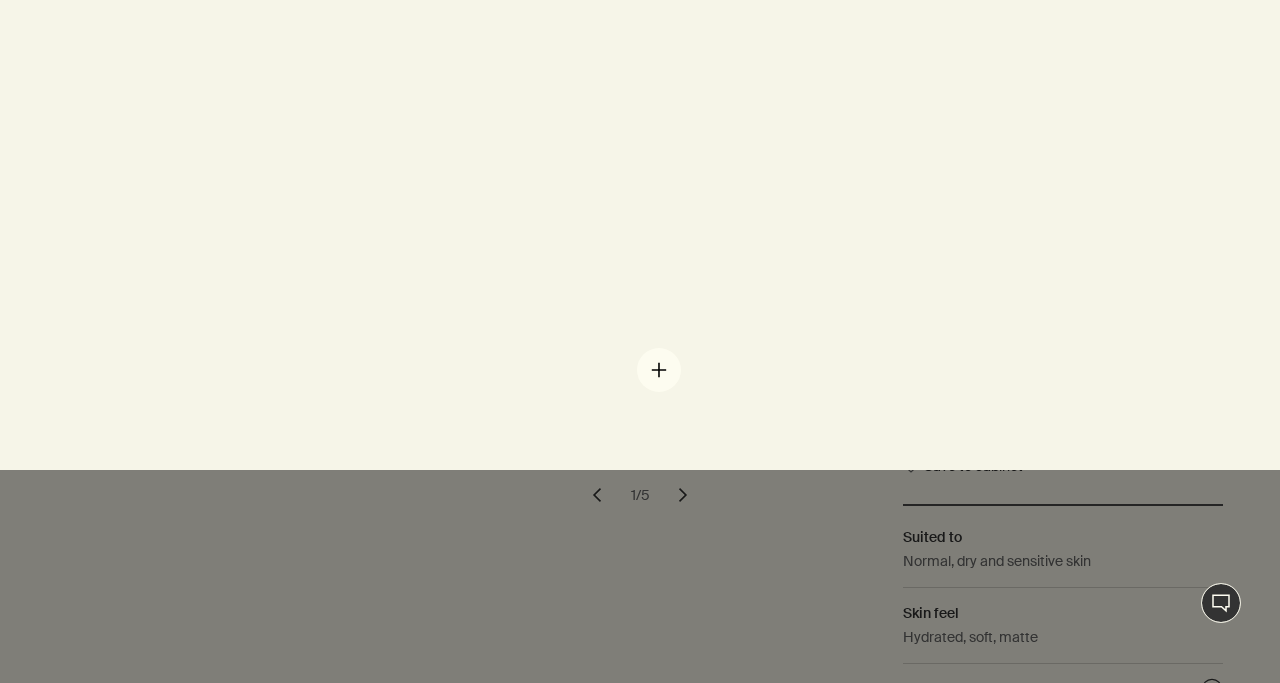 scroll, scrollTop: 0, scrollLeft: 0, axis: both 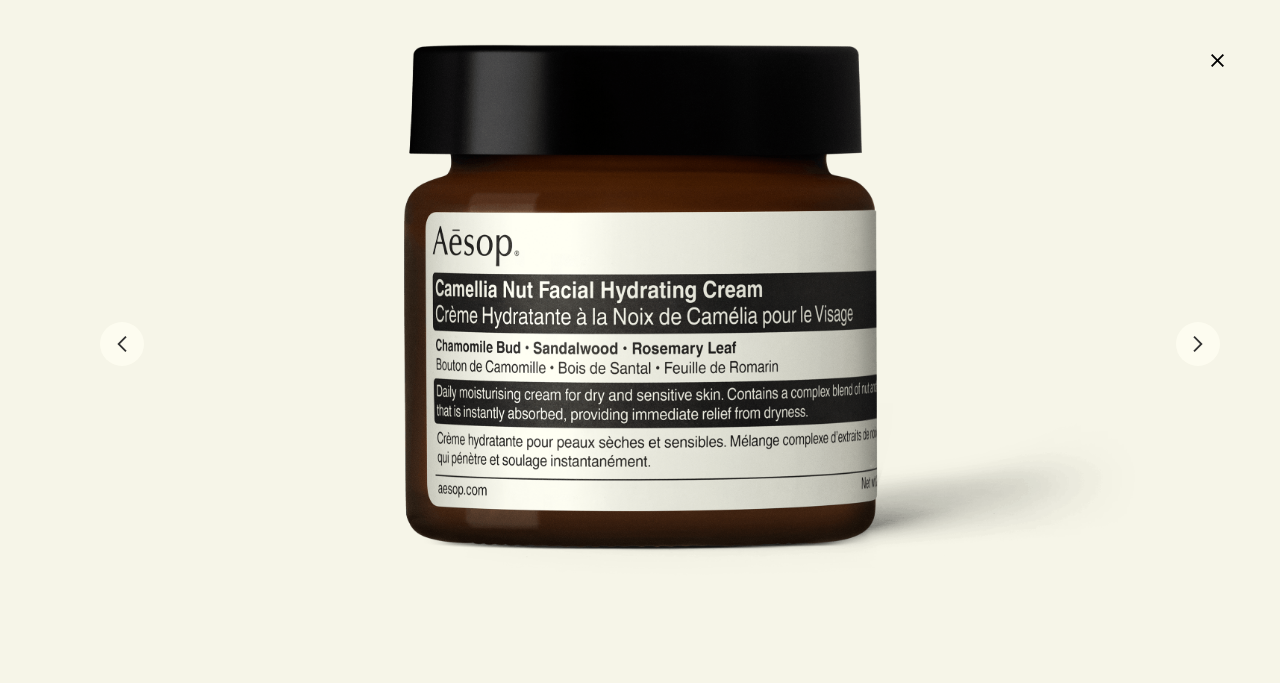click on "close" at bounding box center (1217, 60) 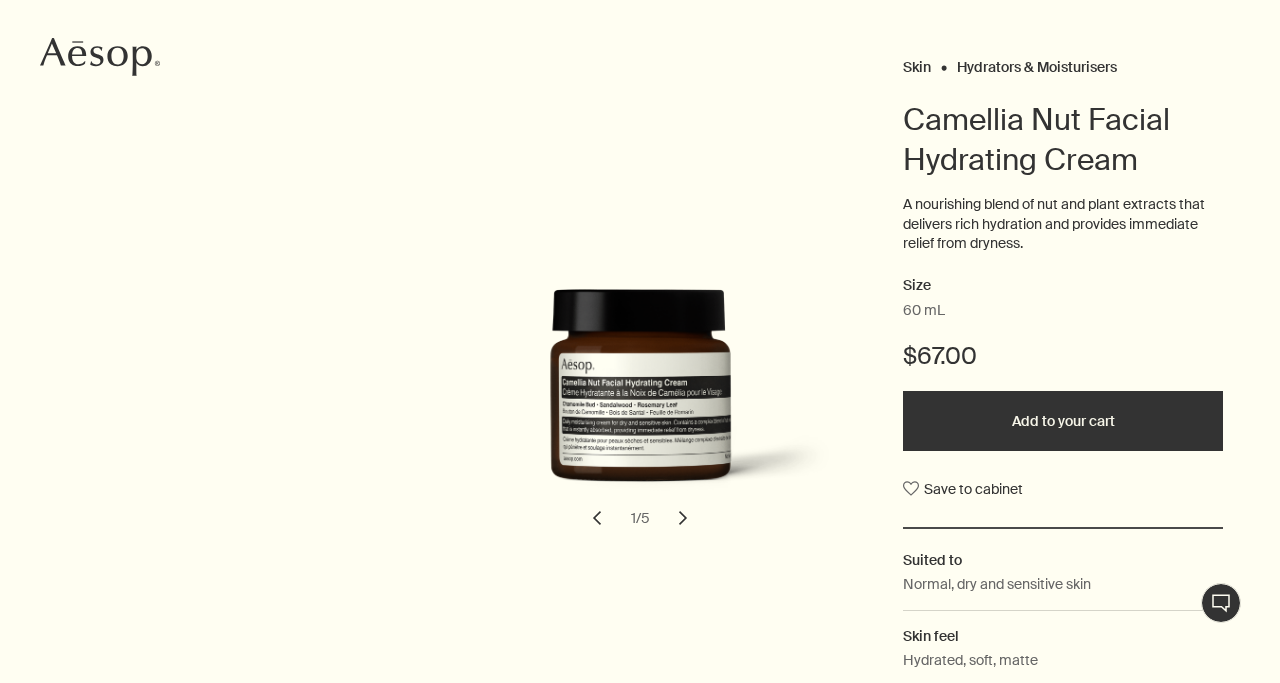 scroll, scrollTop: 140, scrollLeft: 0, axis: vertical 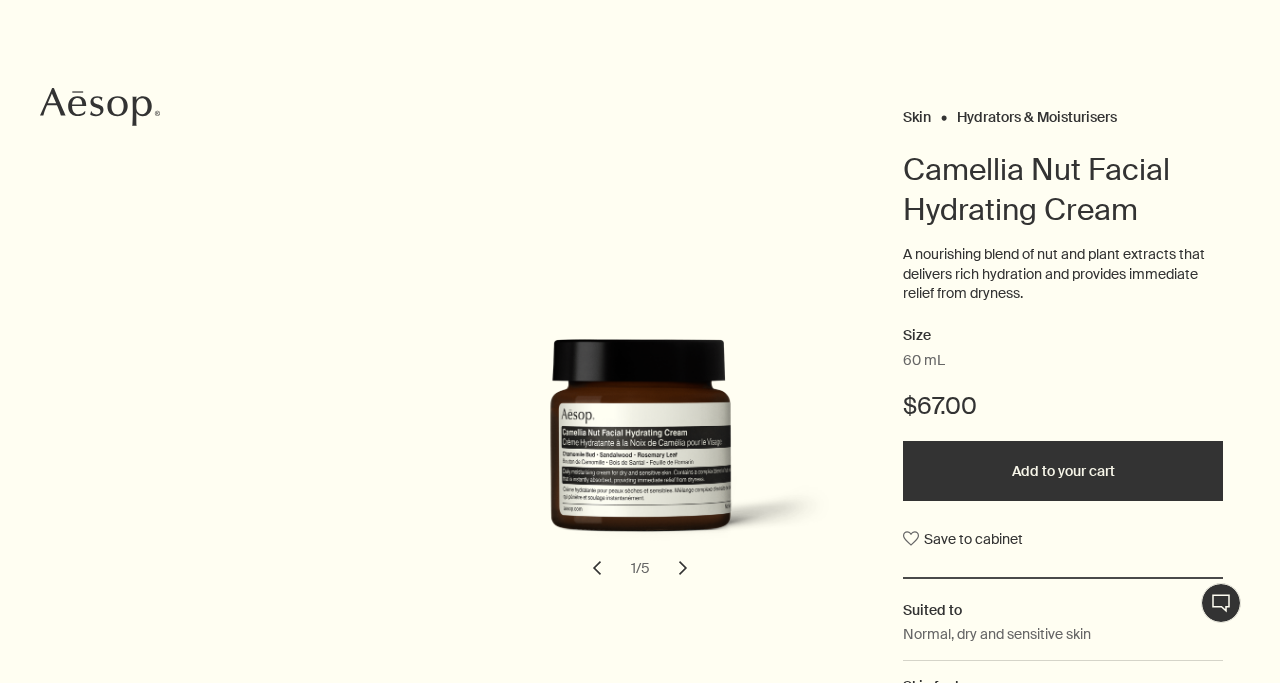 click on "chevron" at bounding box center (683, 568) 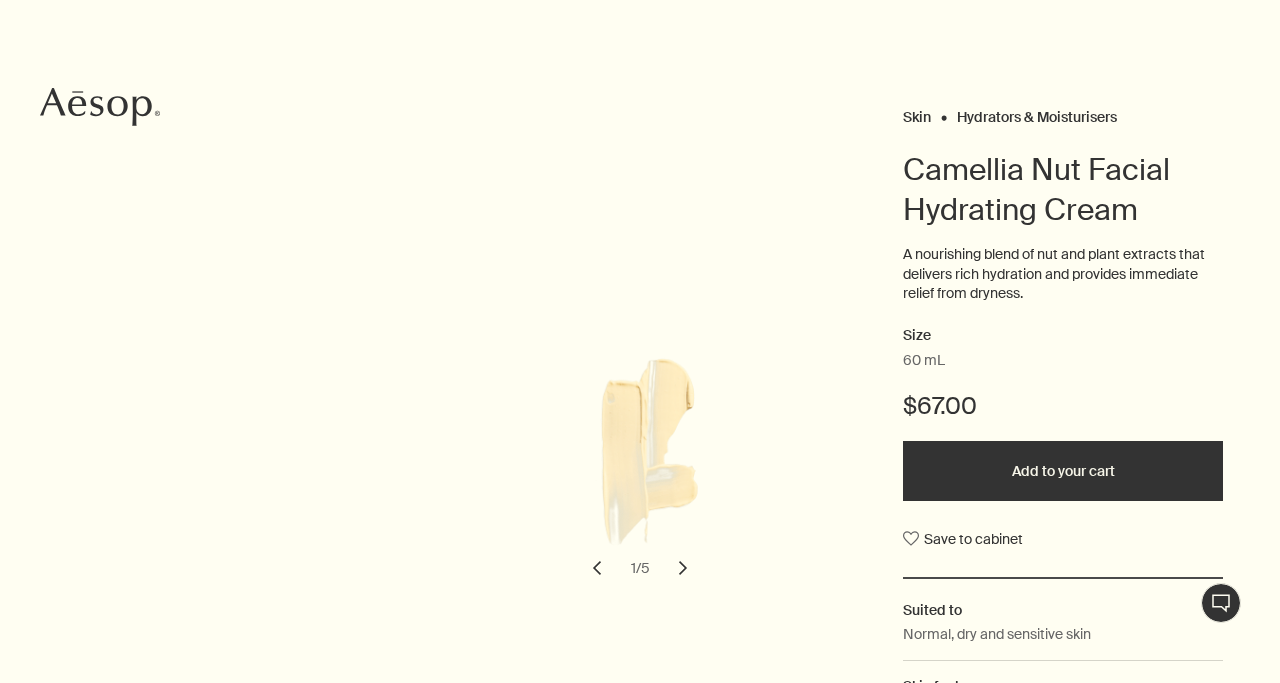 click on "chevron" at bounding box center [683, 568] 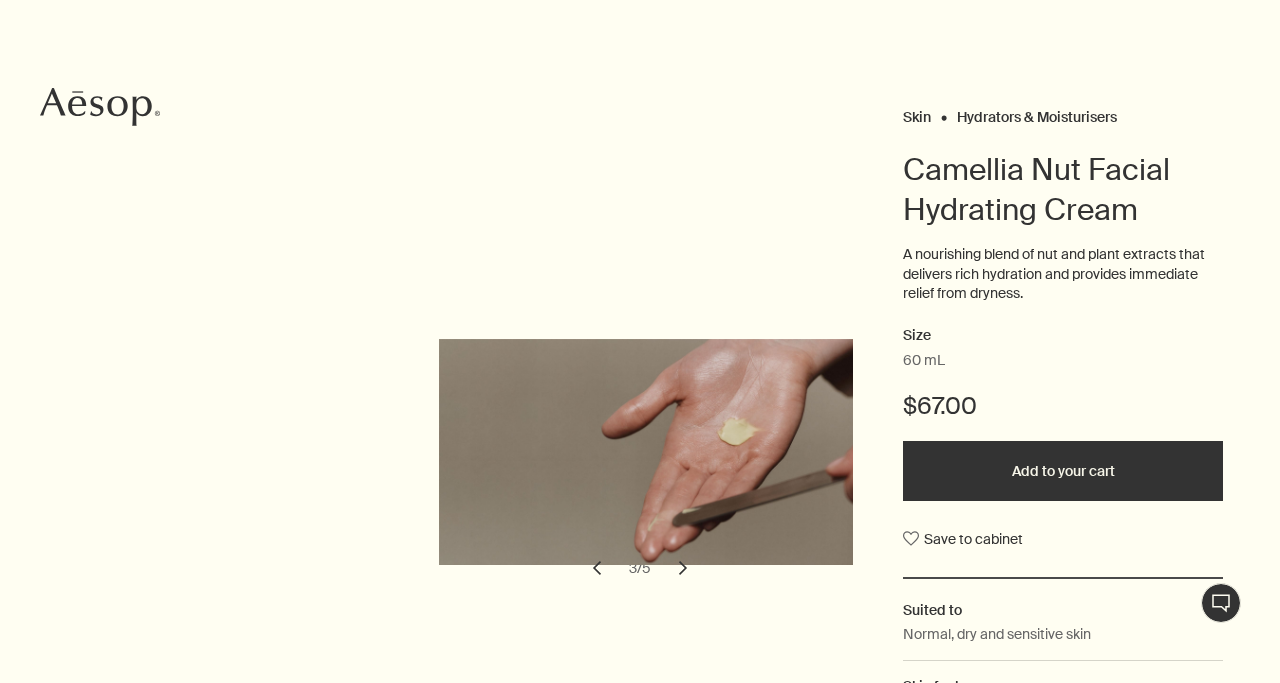 click on "chevron" at bounding box center [683, 568] 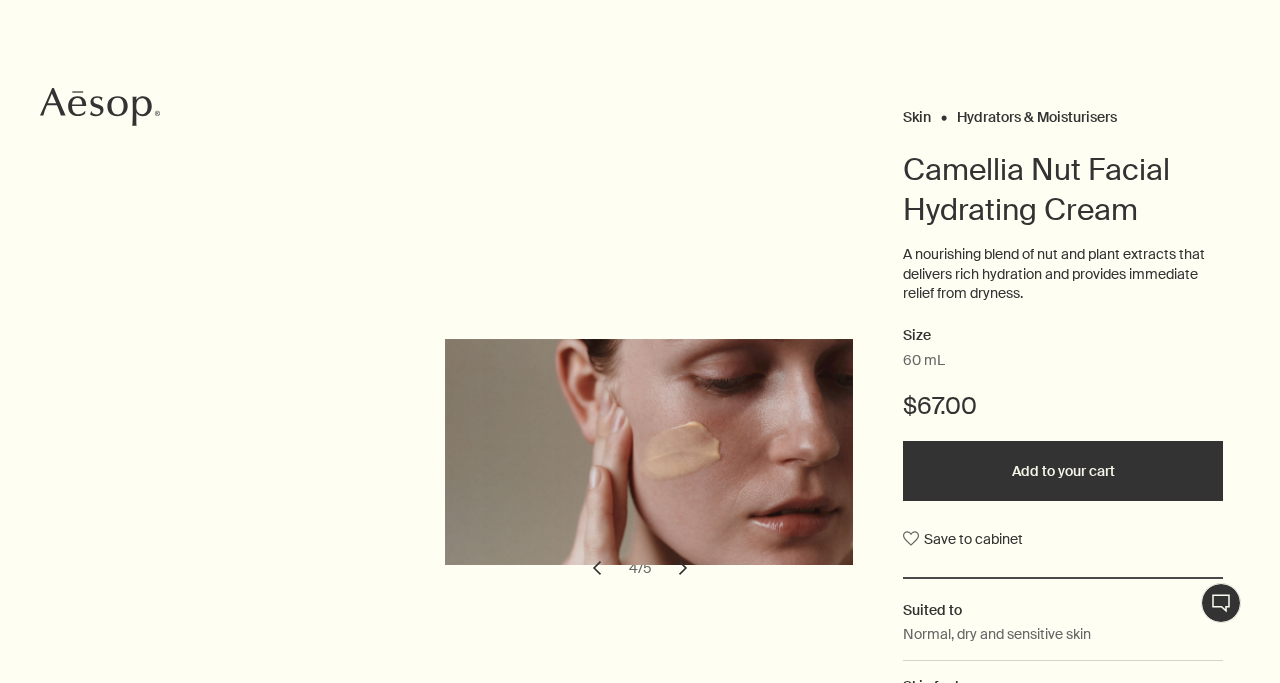 click on "chevron" at bounding box center (683, 568) 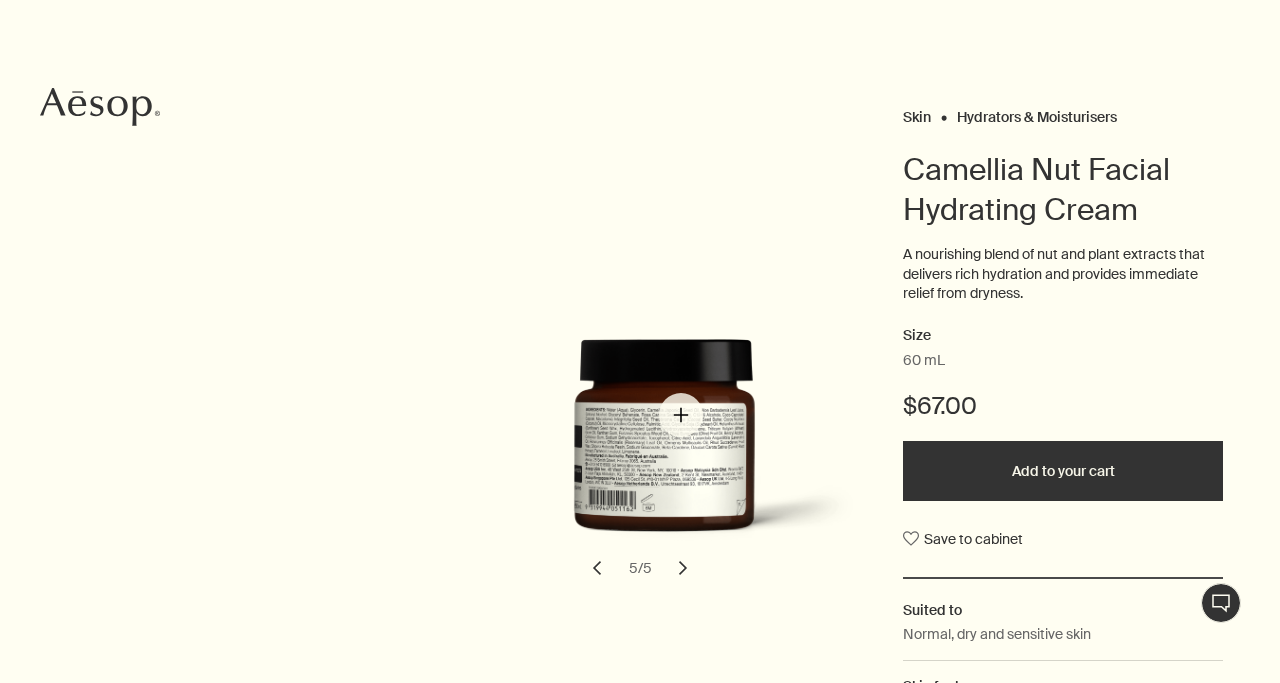 click at bounding box center (664, 452) 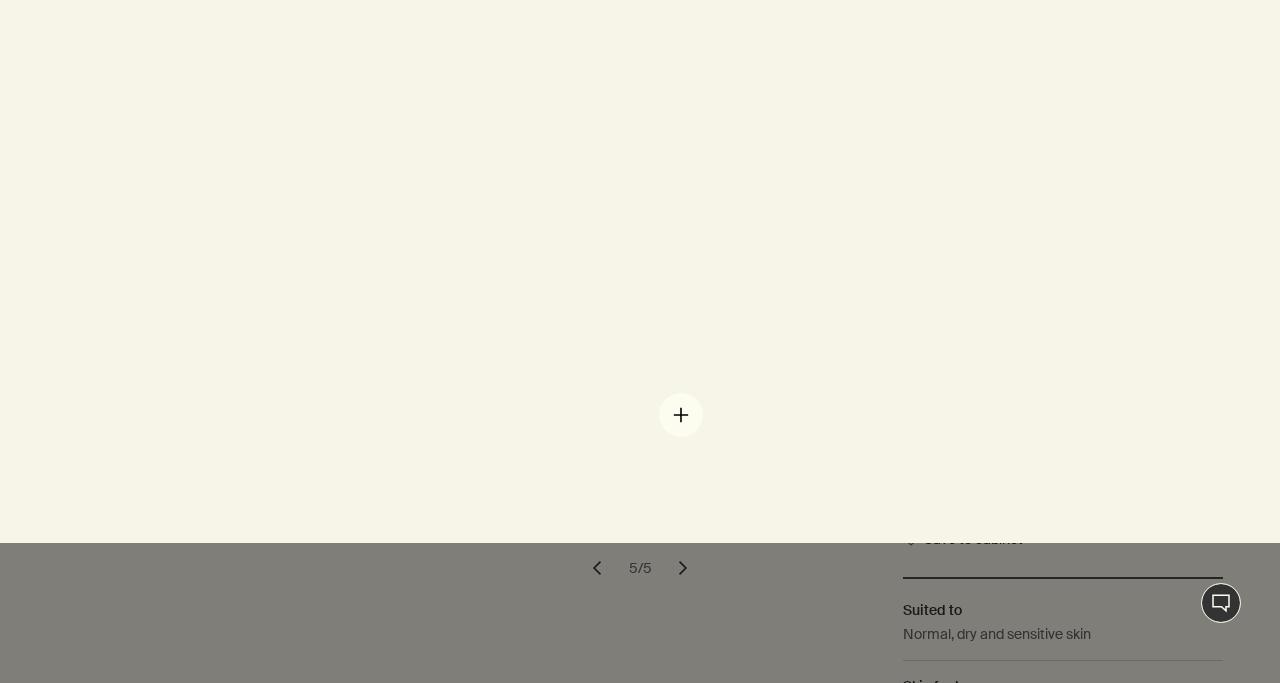 scroll, scrollTop: 0, scrollLeft: 0, axis: both 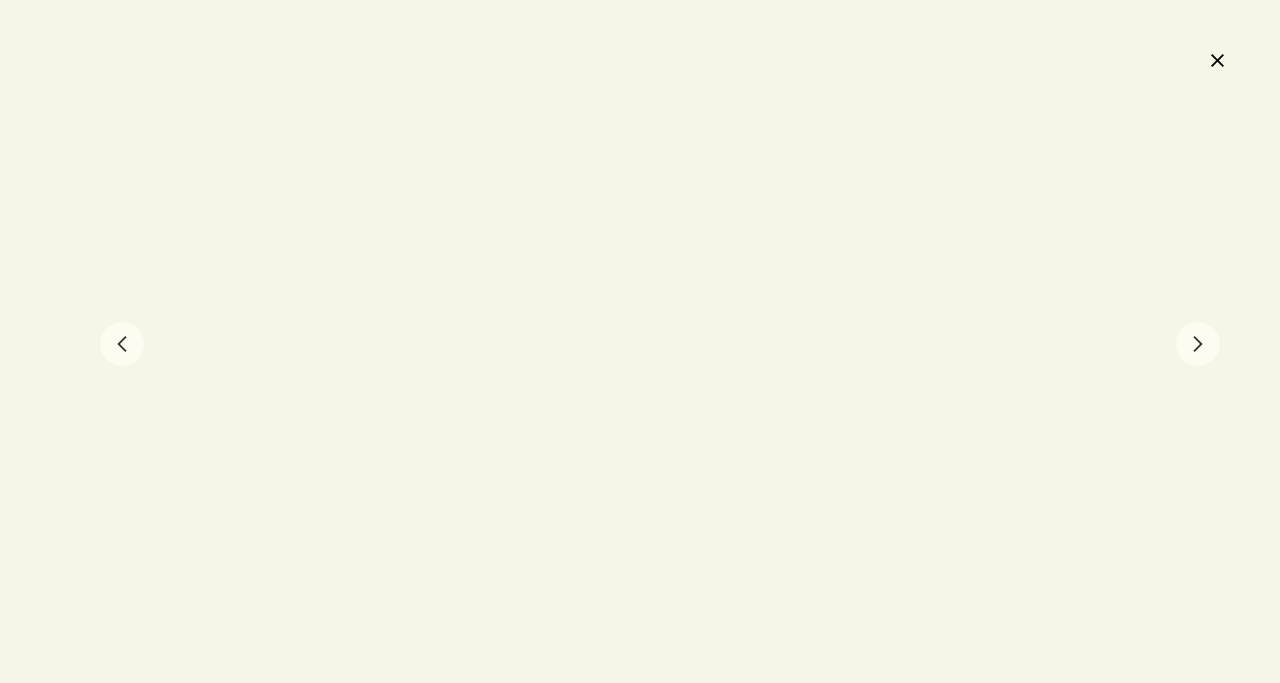 click at bounding box center [640, 341] 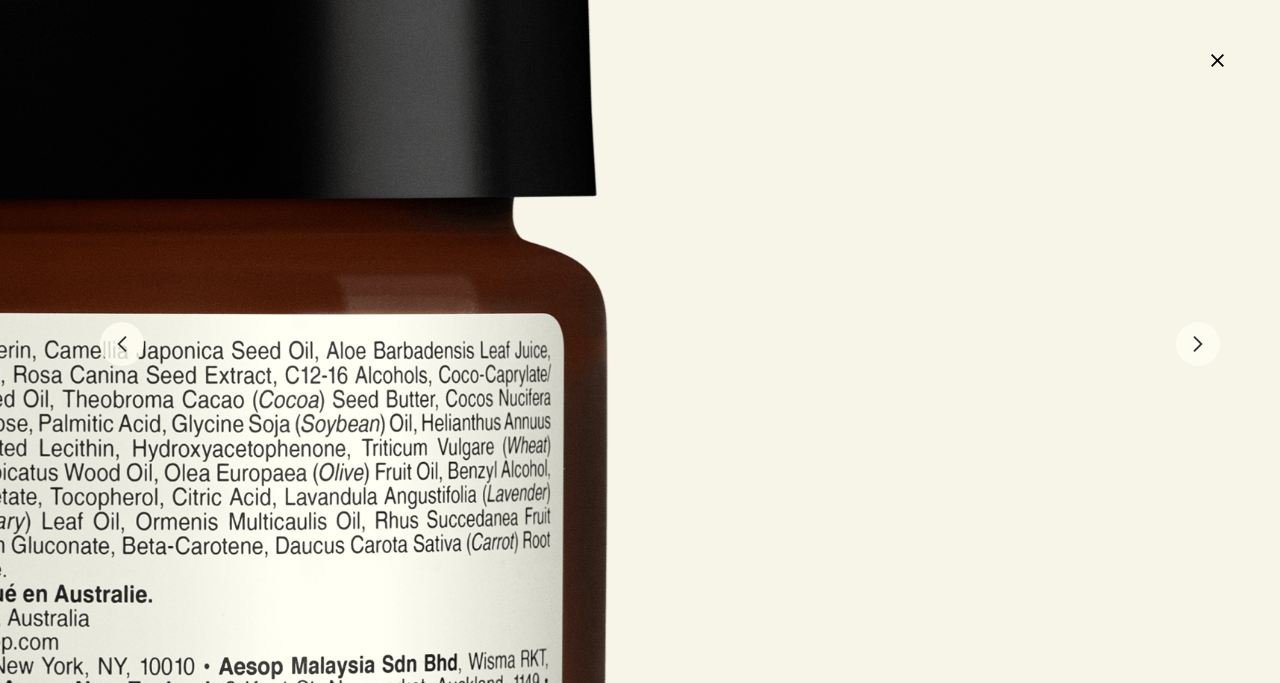 click on "close" at bounding box center (1217, 60) 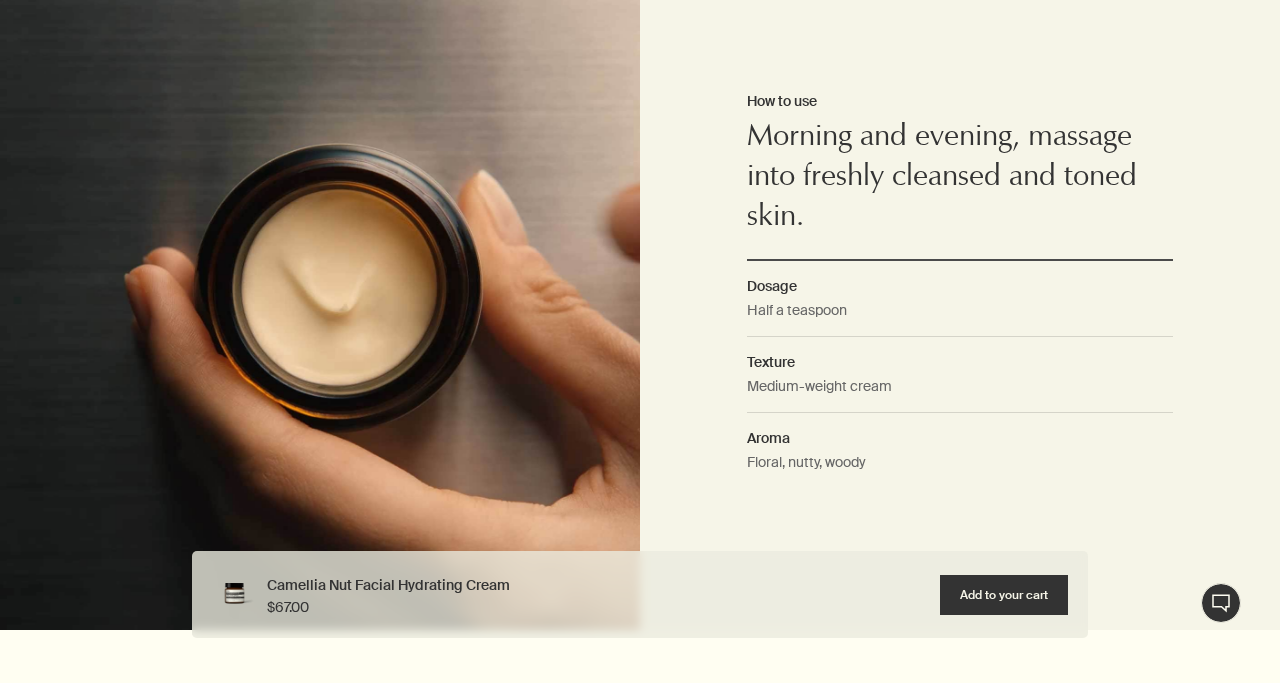 scroll, scrollTop: 1502, scrollLeft: 0, axis: vertical 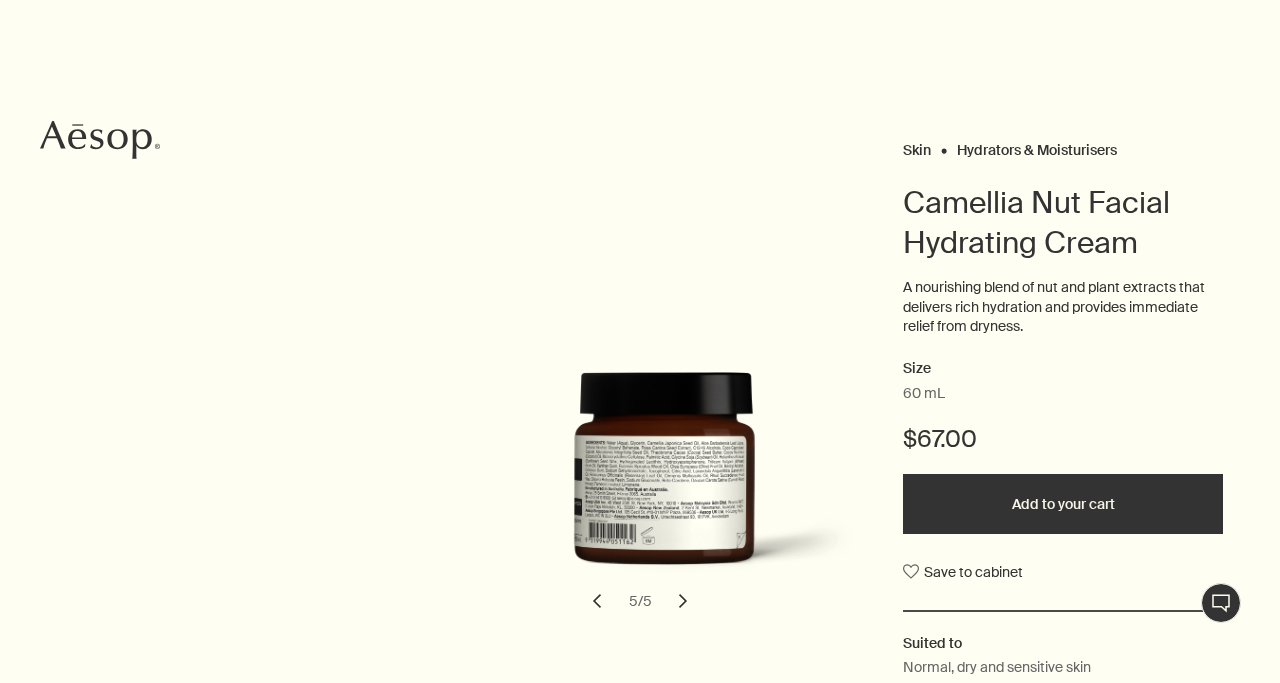 click on "chevron" at bounding box center (597, 601) 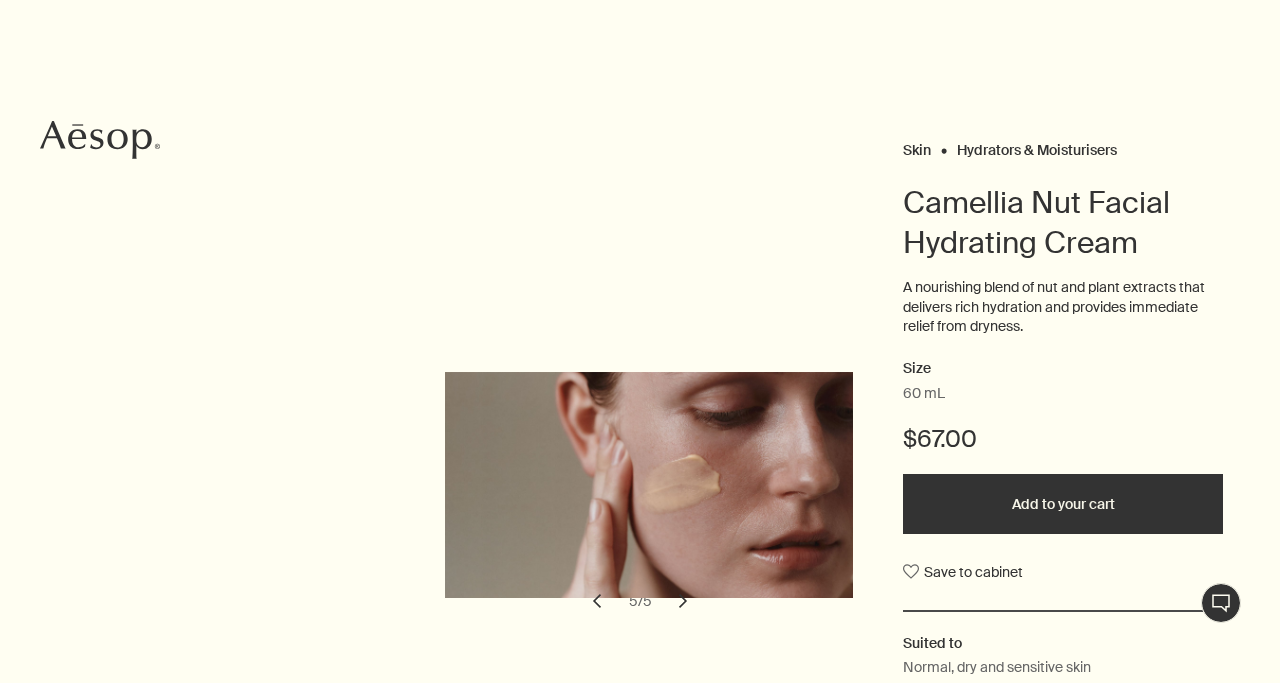 click on "chevron" at bounding box center [597, 601] 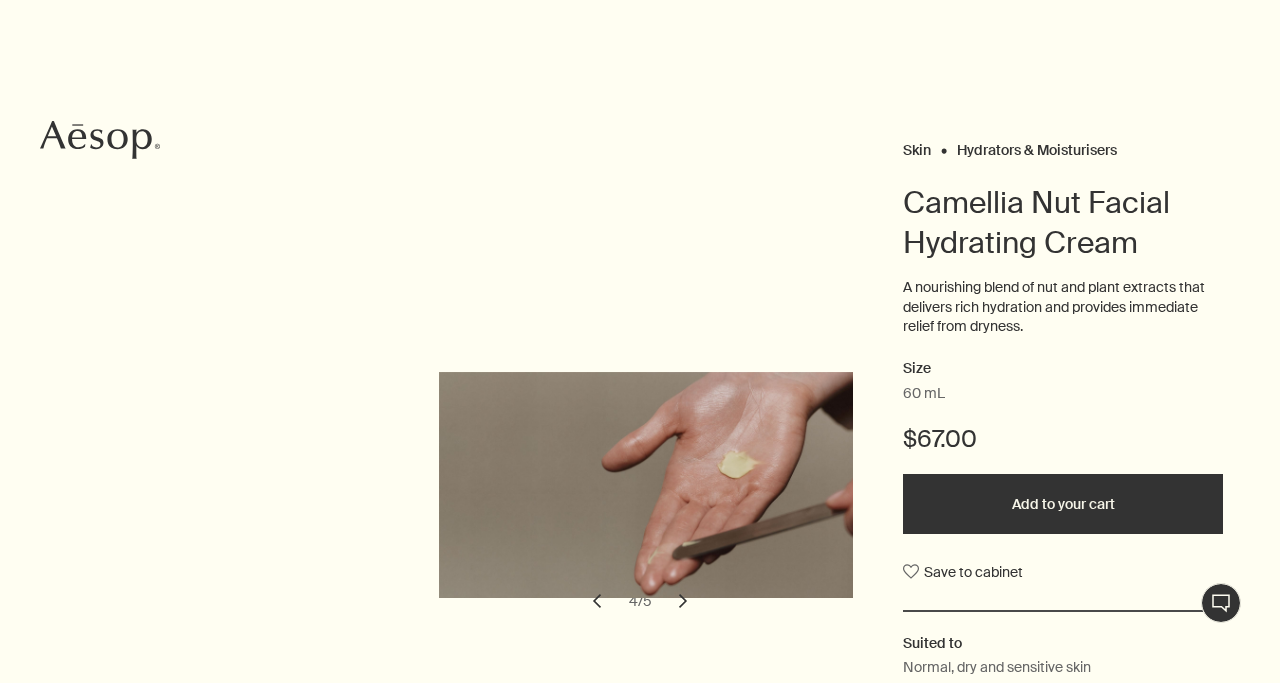 click on "chevron" at bounding box center [597, 601] 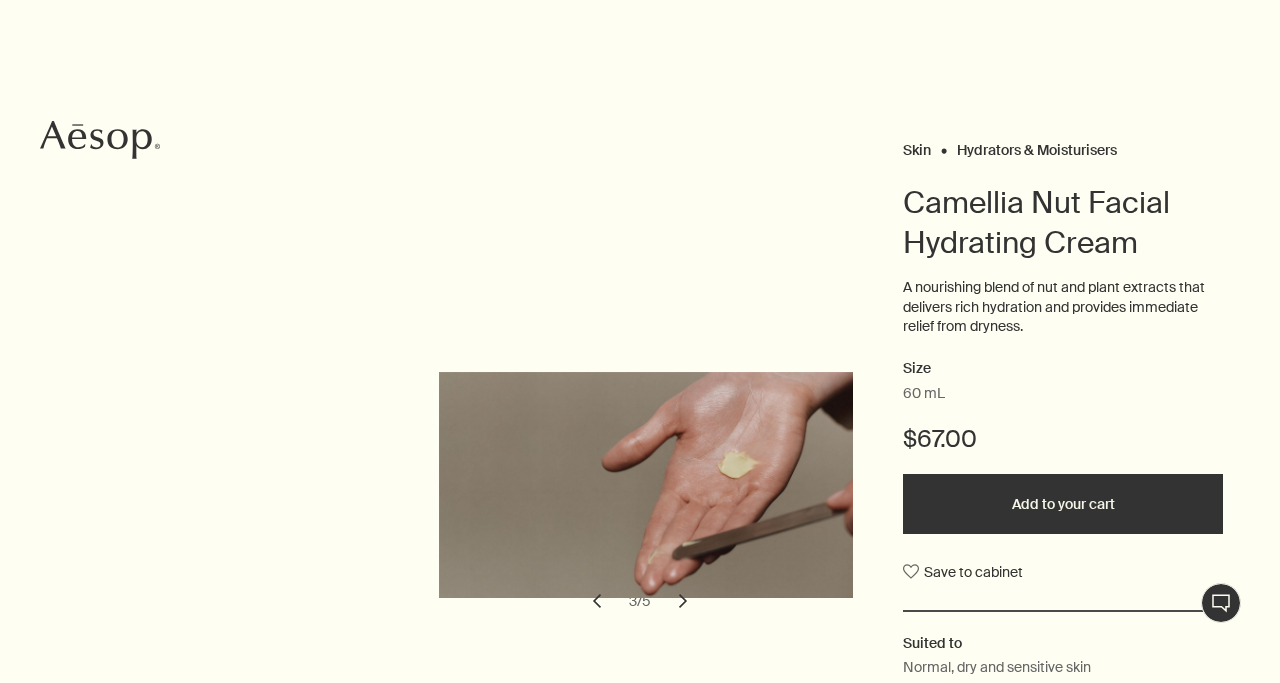 click on "chevron" at bounding box center (597, 601) 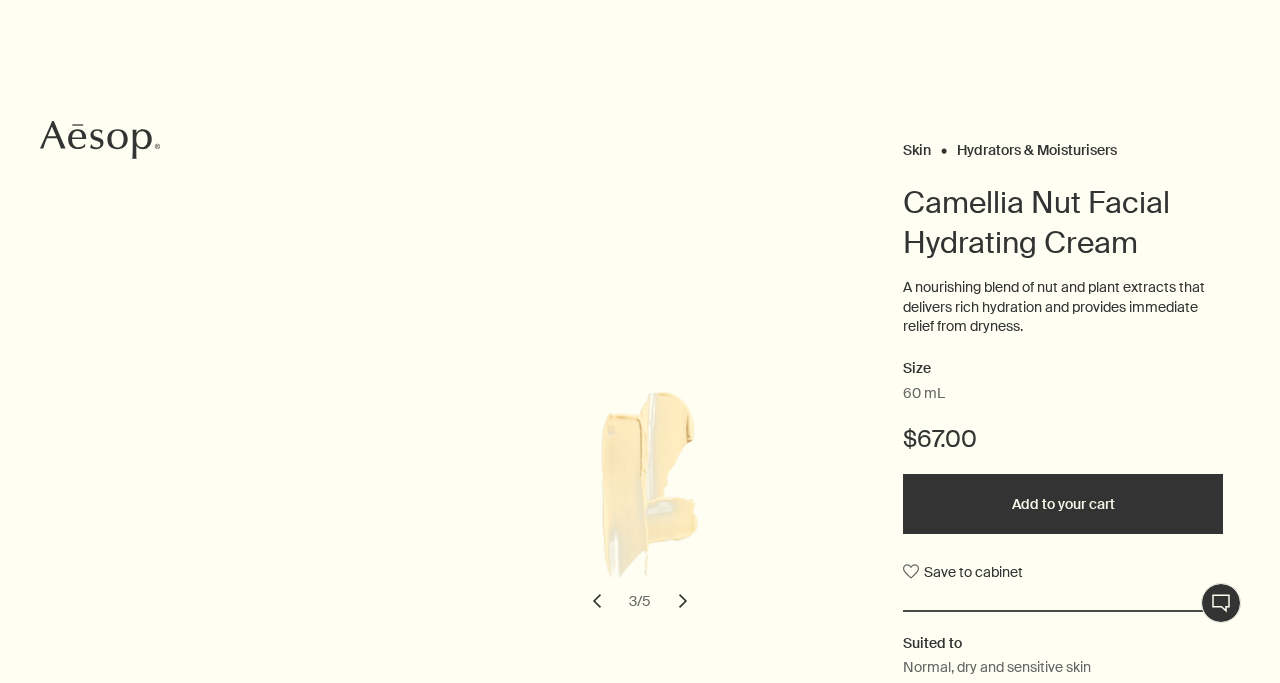 click on "chevron" at bounding box center [597, 601] 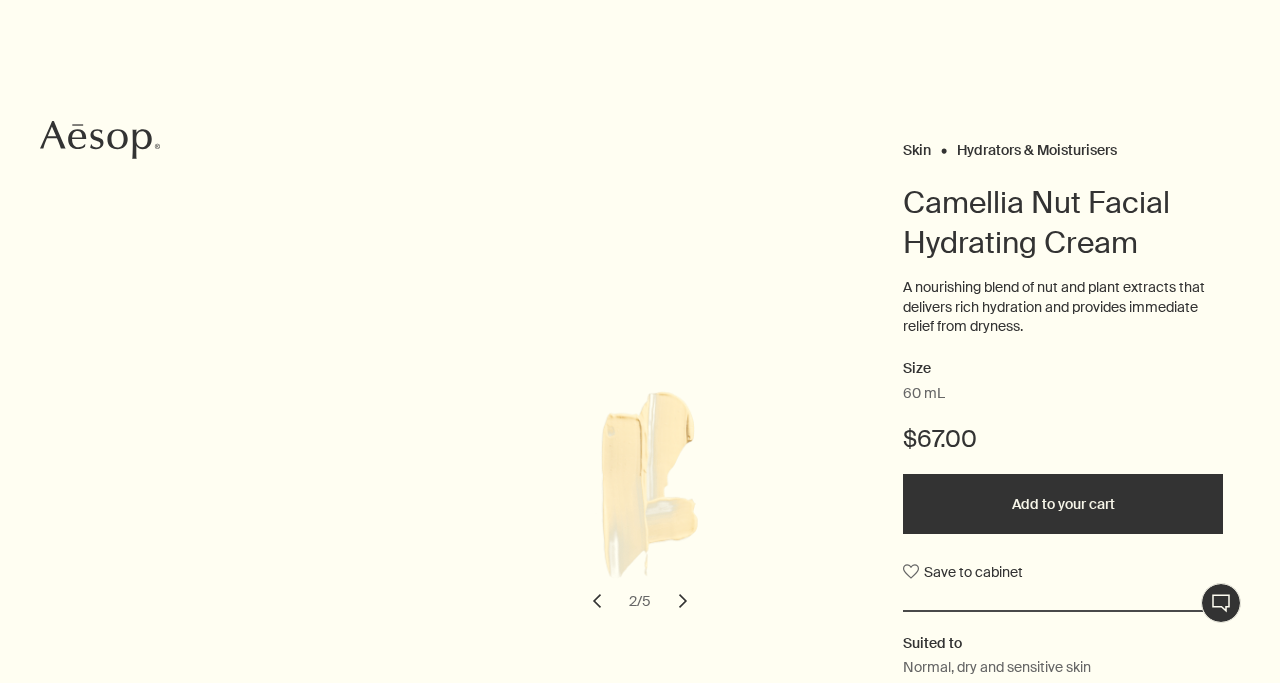 click on "chevron" at bounding box center [597, 601] 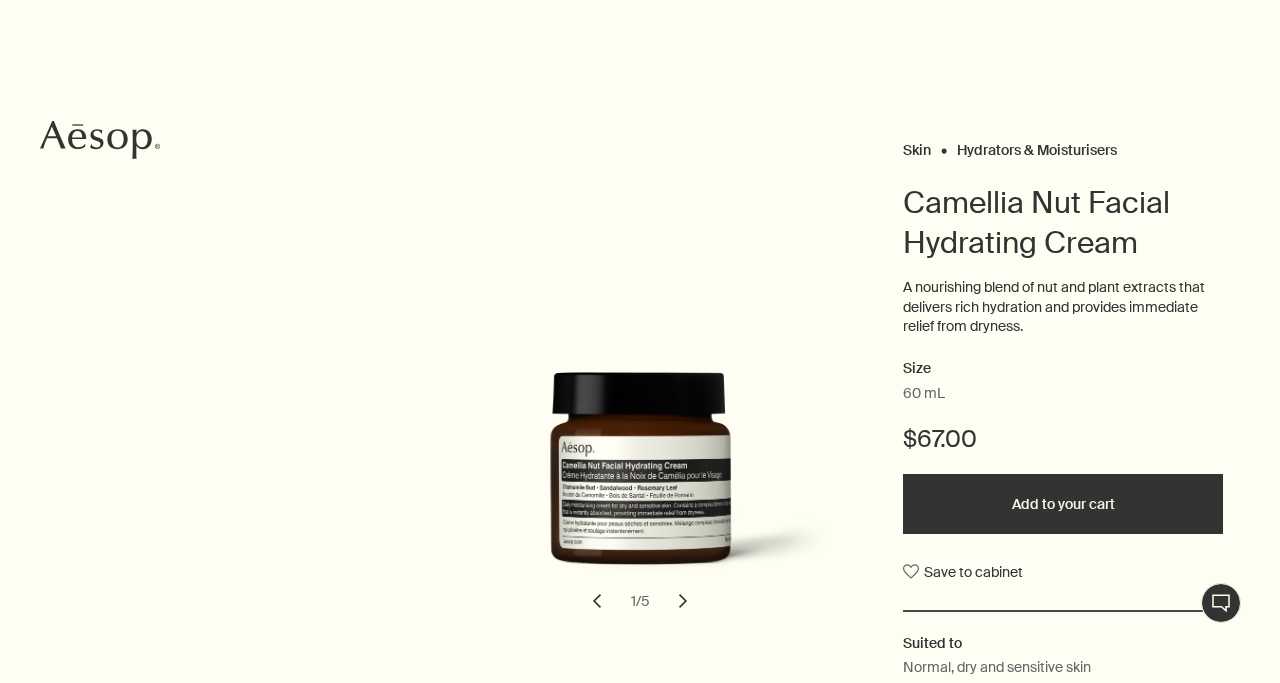 click on "chevron" at bounding box center [597, 601] 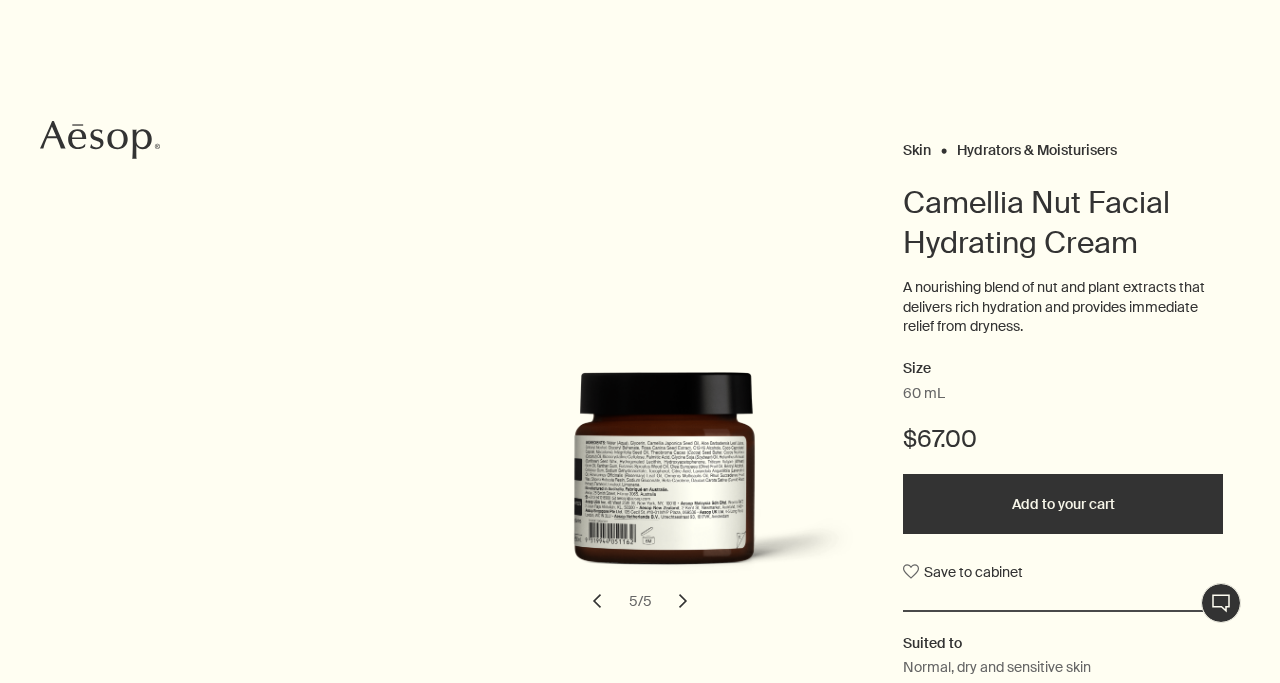 click on "chevron" at bounding box center [683, 601] 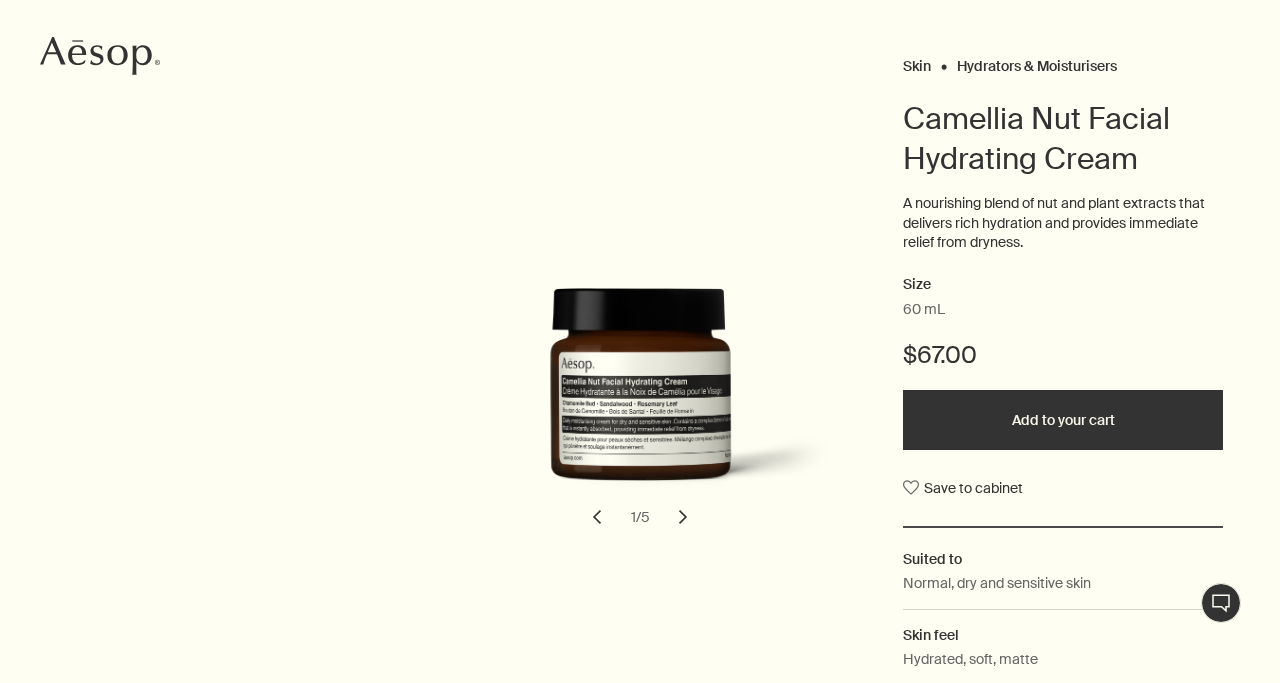 scroll, scrollTop: 192, scrollLeft: 0, axis: vertical 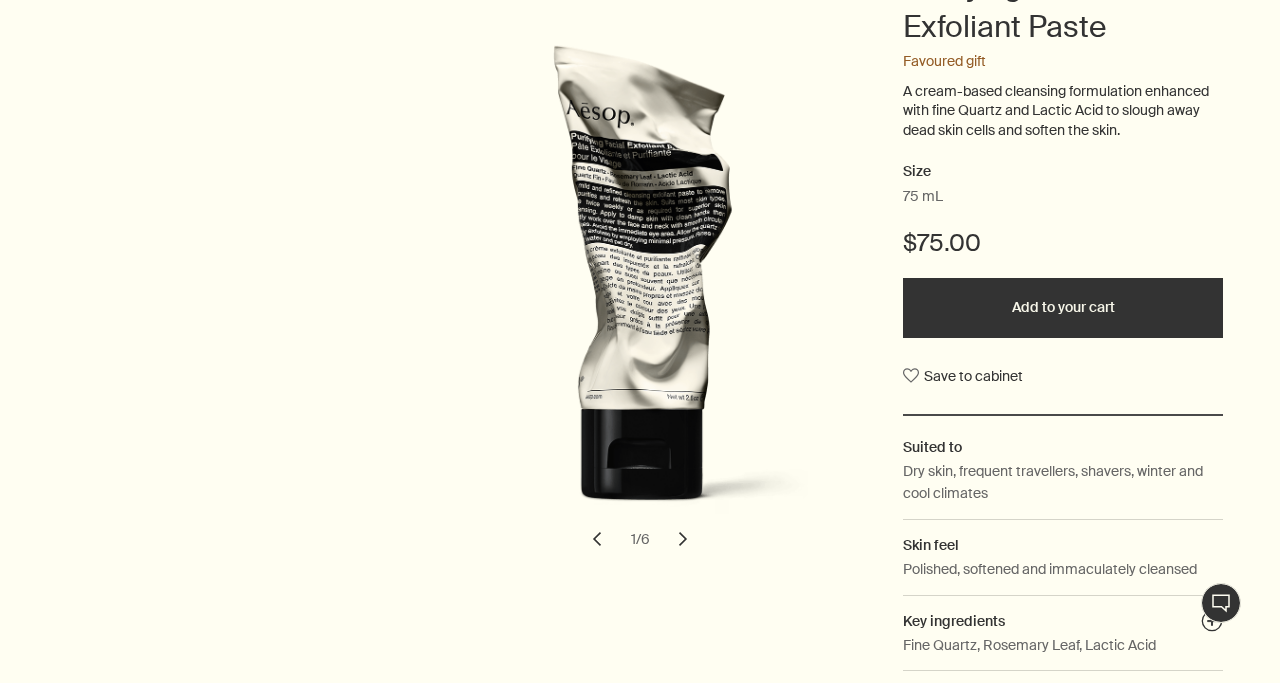 click on "chevron" at bounding box center [683, 539] 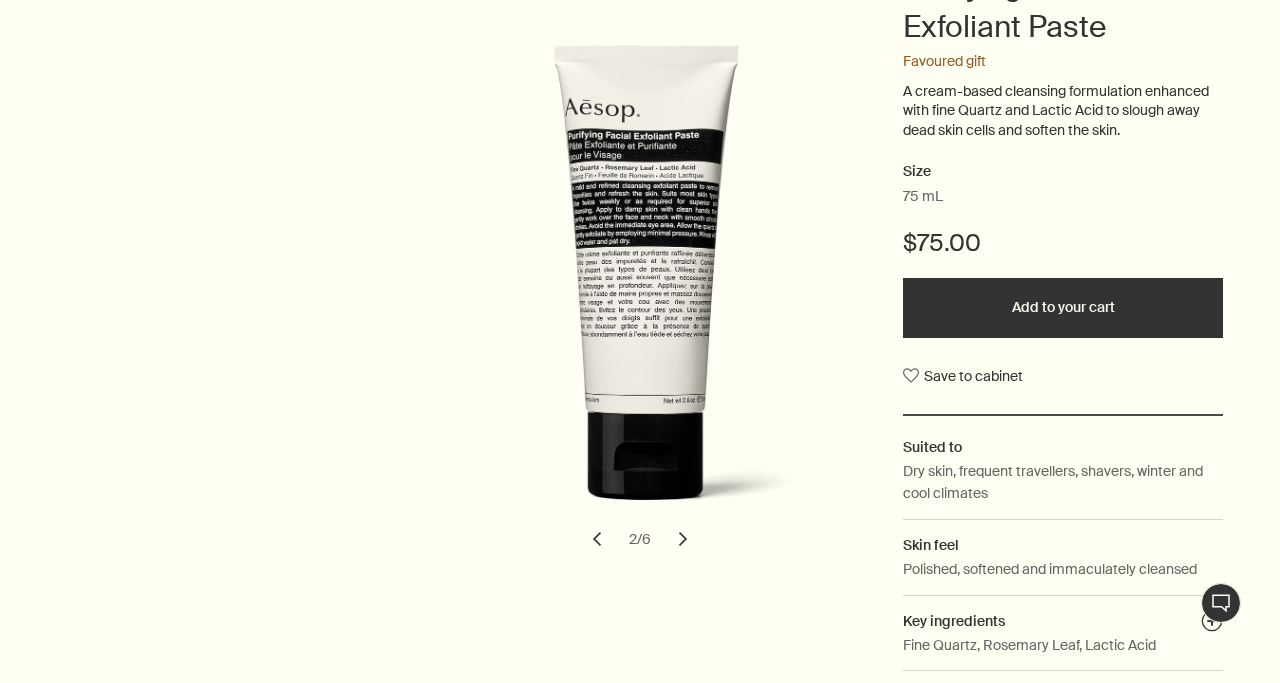 click on "chevron" at bounding box center [683, 539] 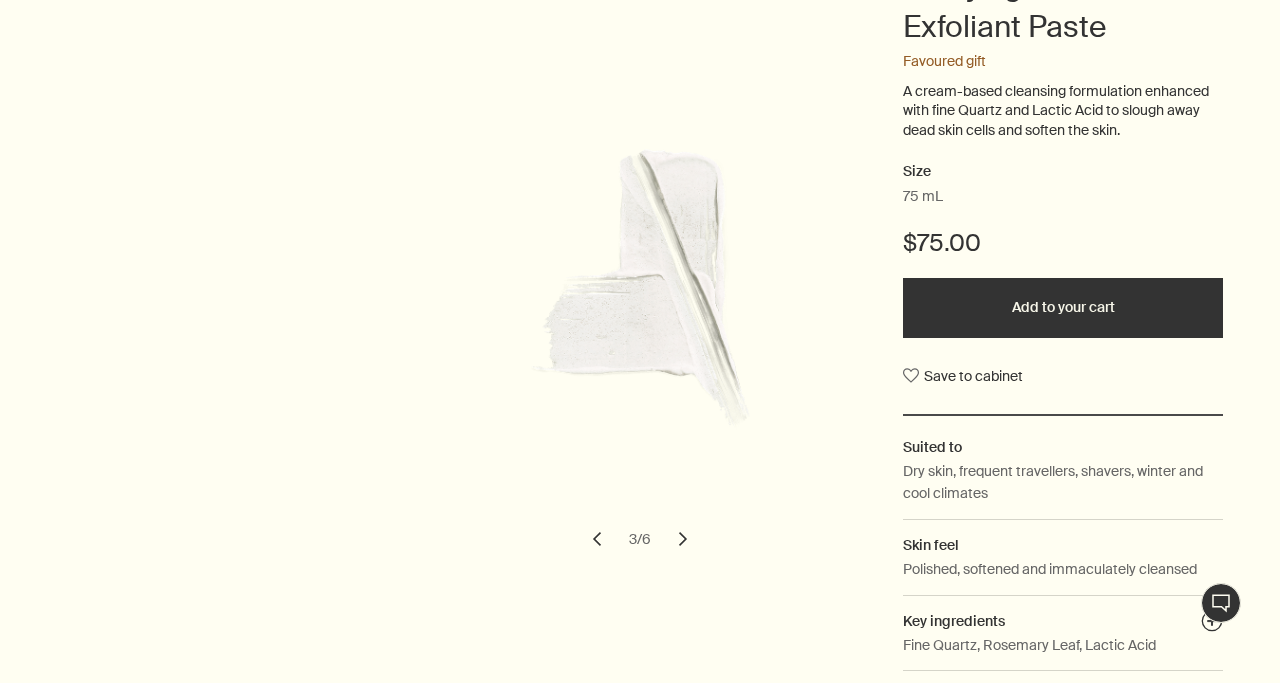 click on "chevron" at bounding box center [683, 539] 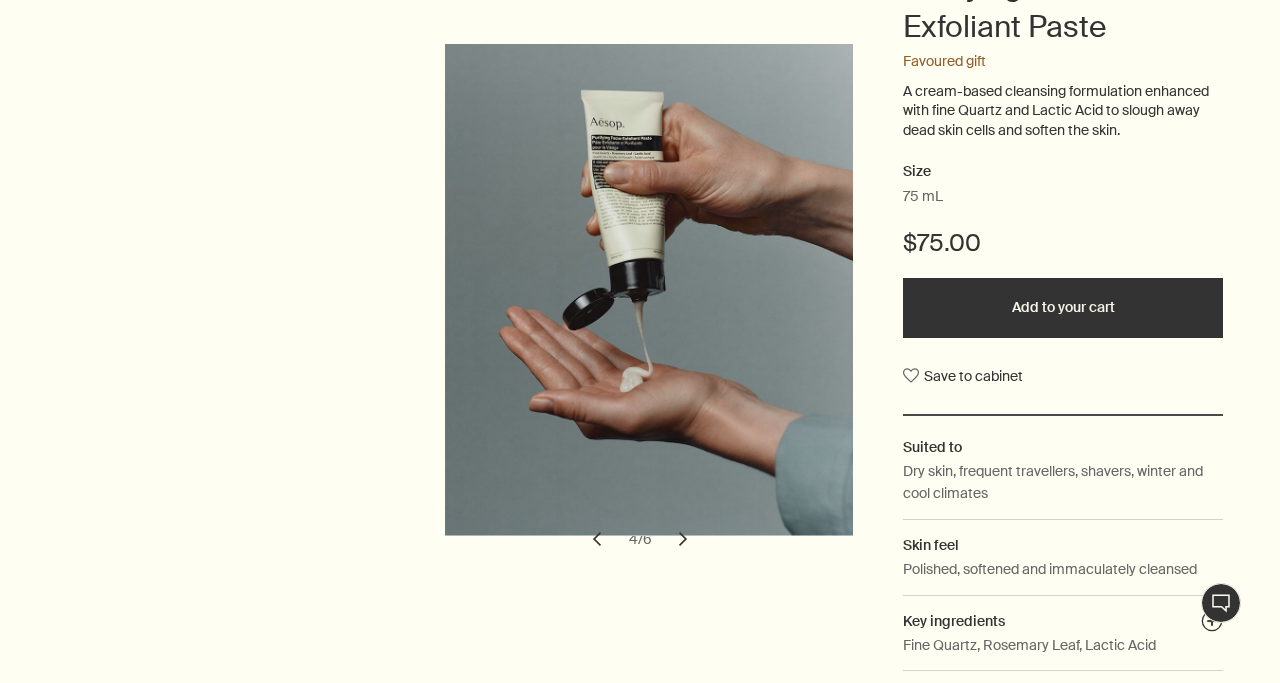 click on "chevron" at bounding box center (683, 539) 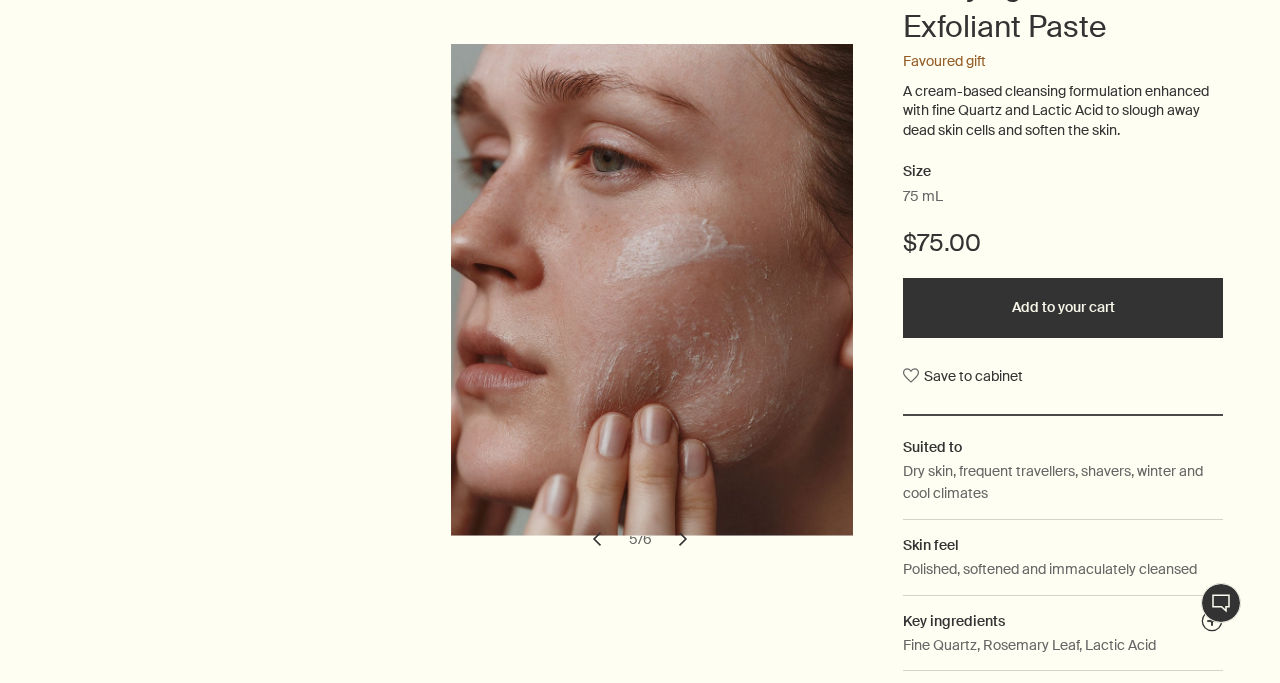 click on "chevron" at bounding box center (683, 539) 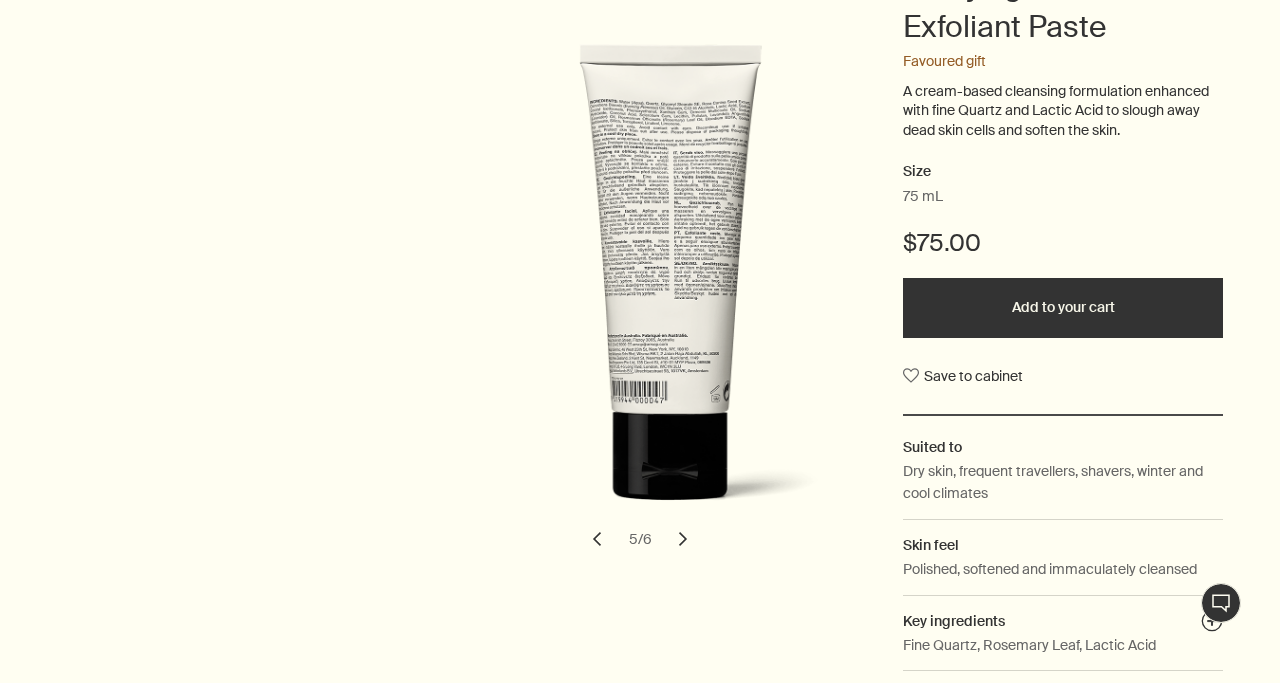 click on "chevron" at bounding box center [683, 539] 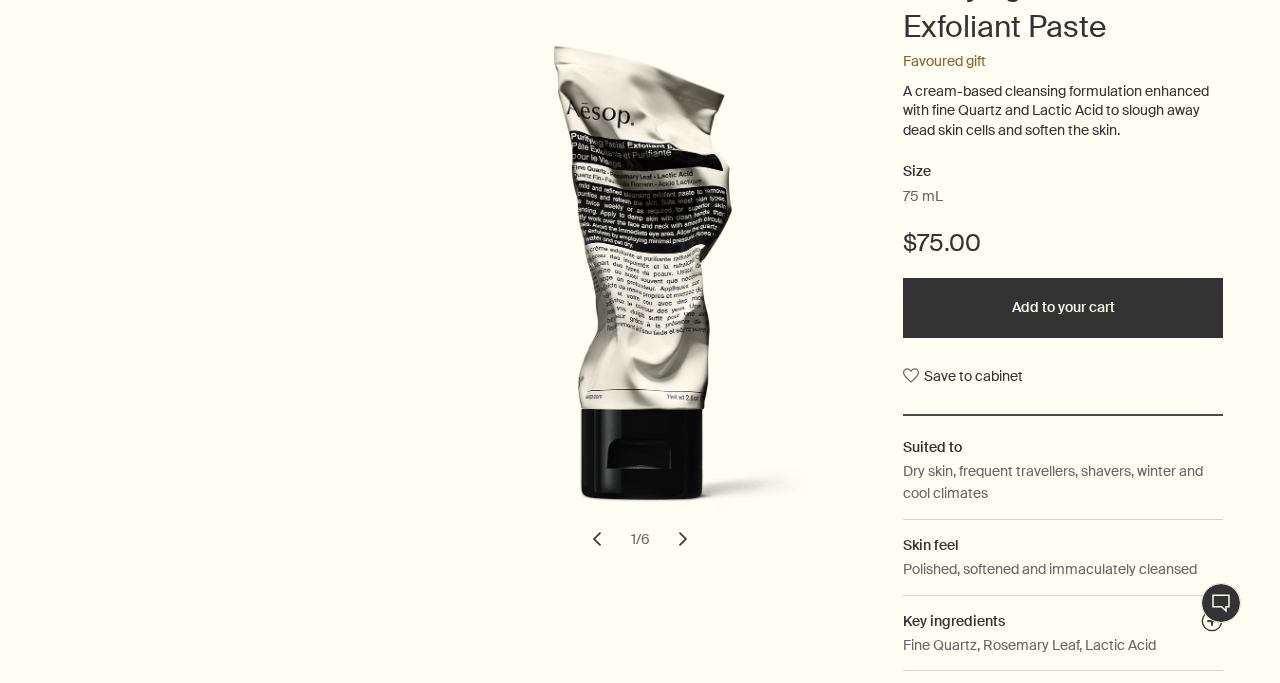 click on "chevron" at bounding box center (683, 539) 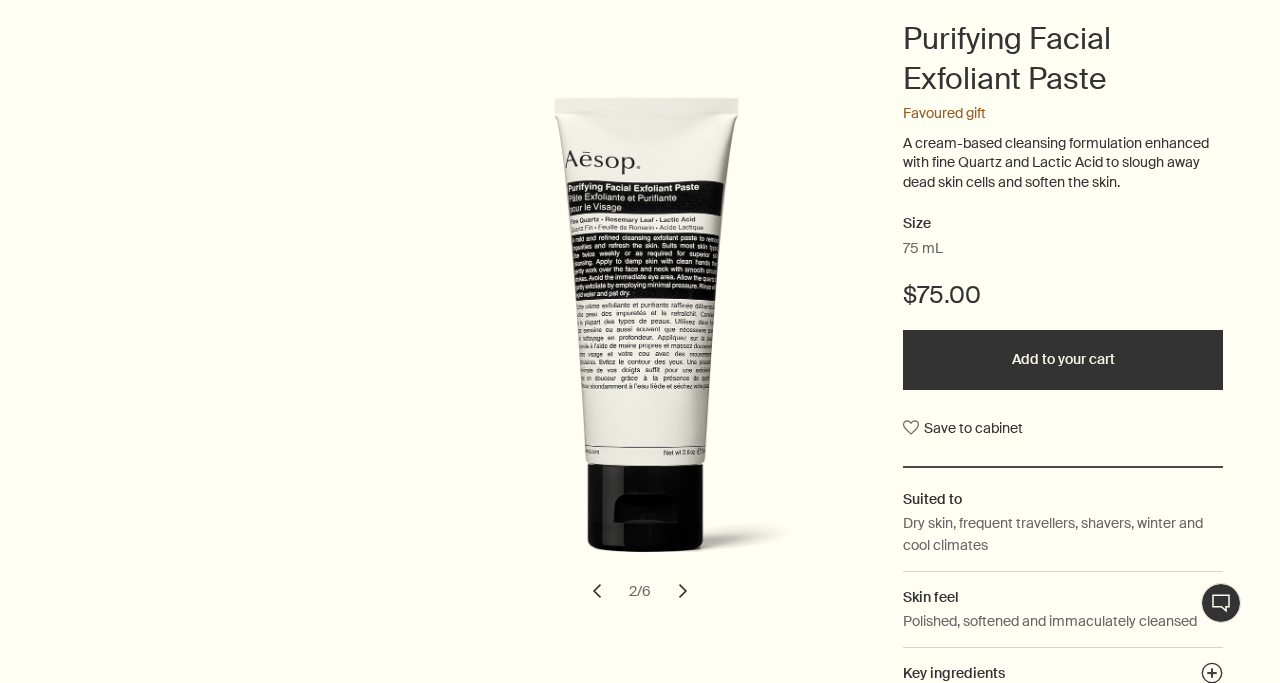 scroll, scrollTop: 278, scrollLeft: 0, axis: vertical 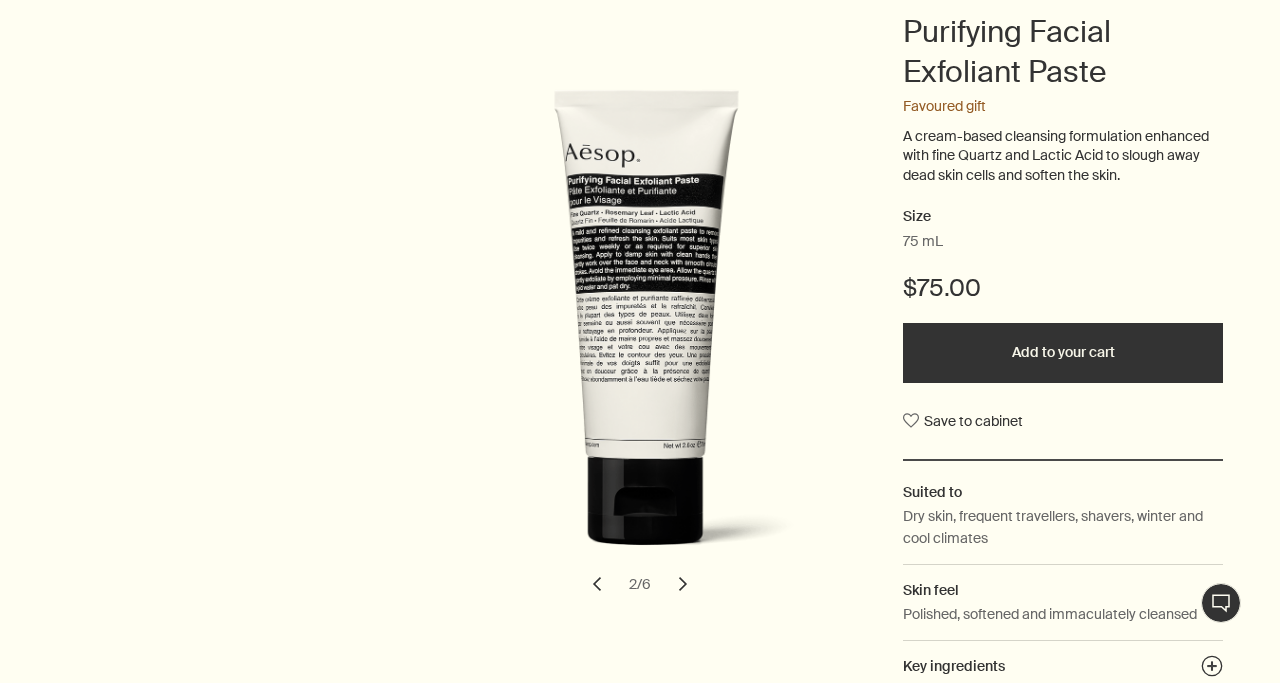 click on "chevron" at bounding box center (683, 584) 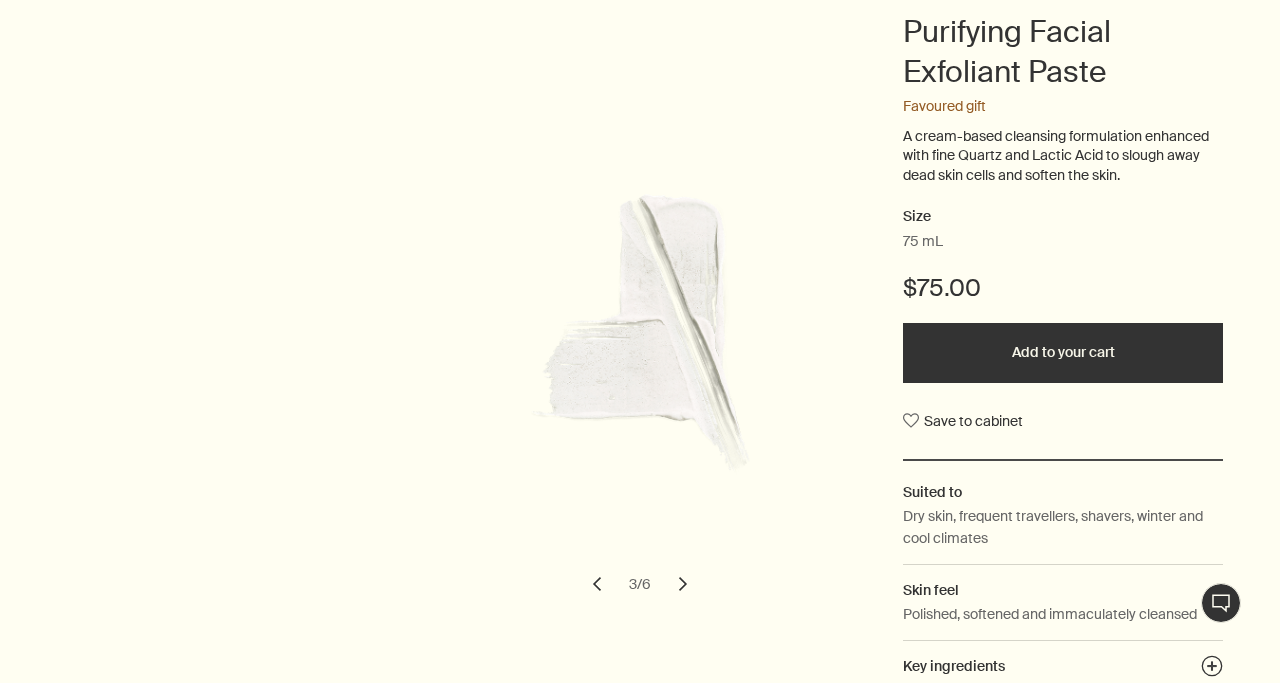 click on "chevron" at bounding box center [683, 584] 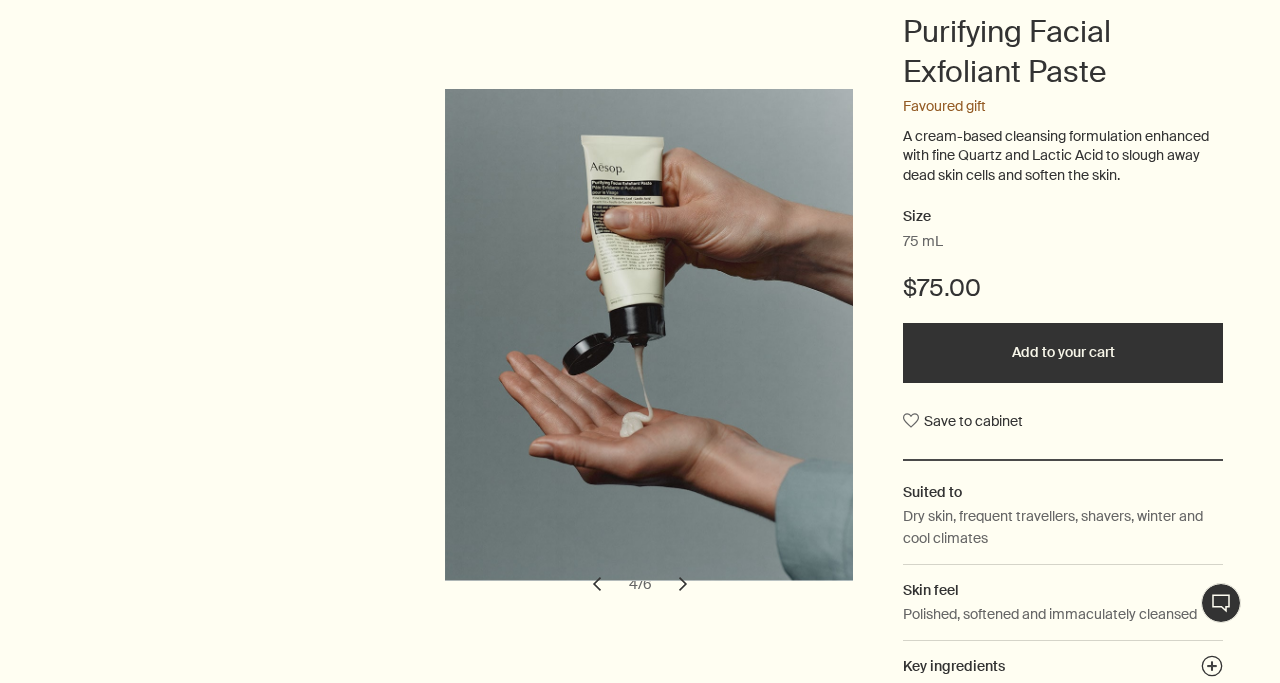click on "chevron" at bounding box center (683, 584) 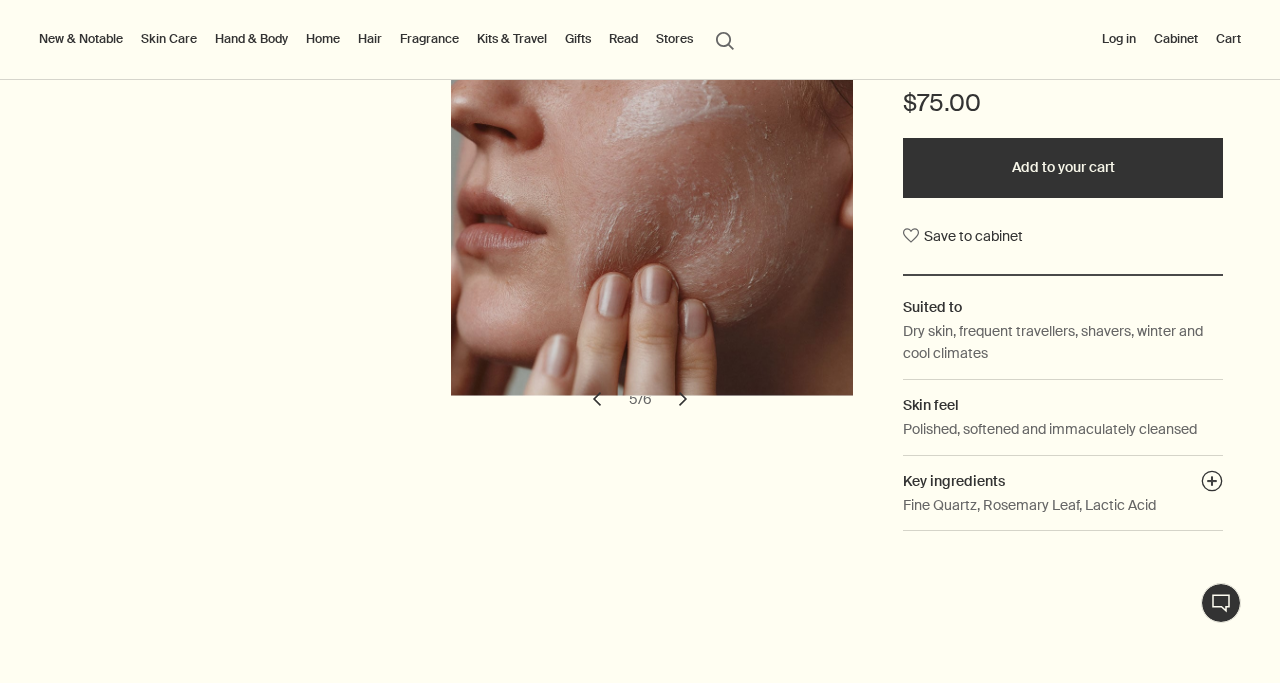 scroll, scrollTop: 412, scrollLeft: 0, axis: vertical 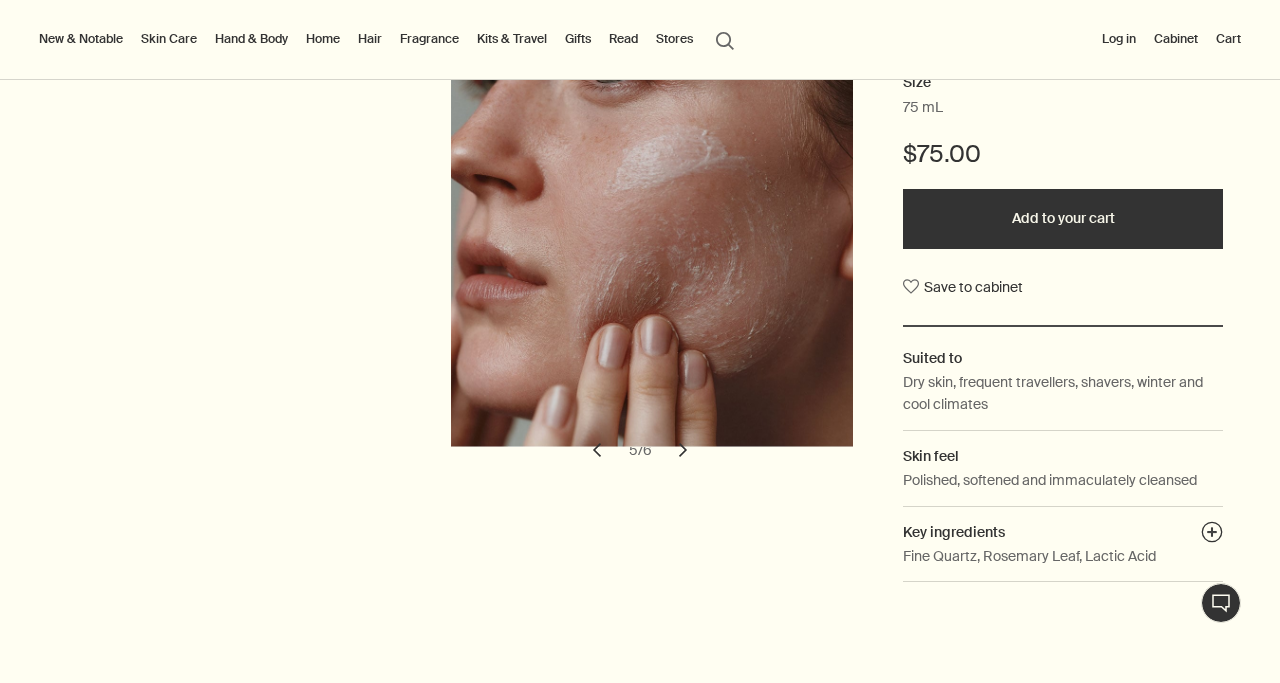 click on "chevron" at bounding box center (683, 450) 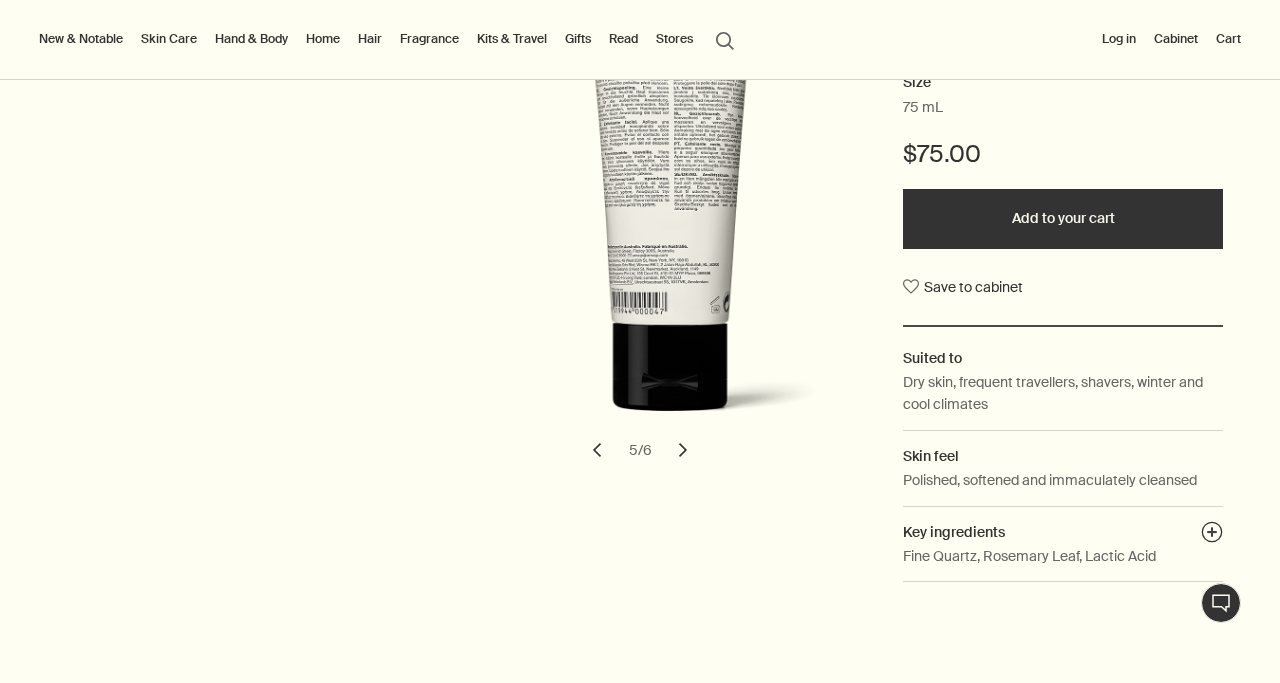 click on "chevron" at bounding box center [683, 450] 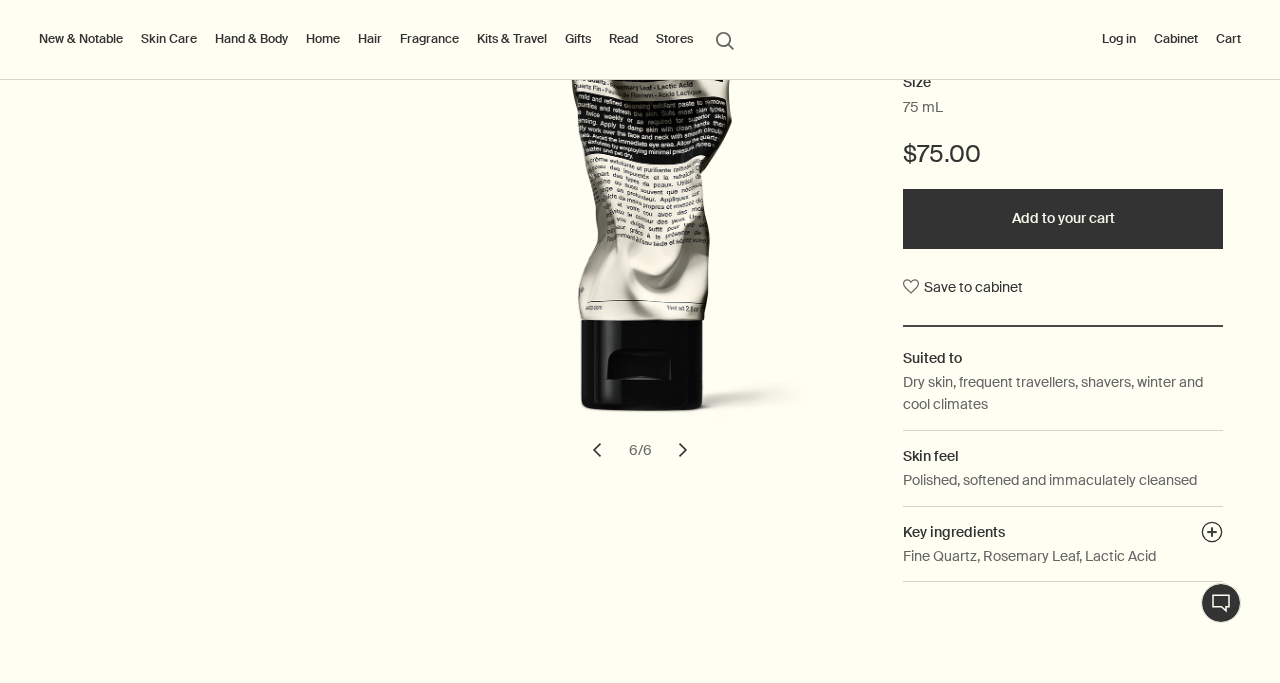 click on "chevron" at bounding box center (683, 450) 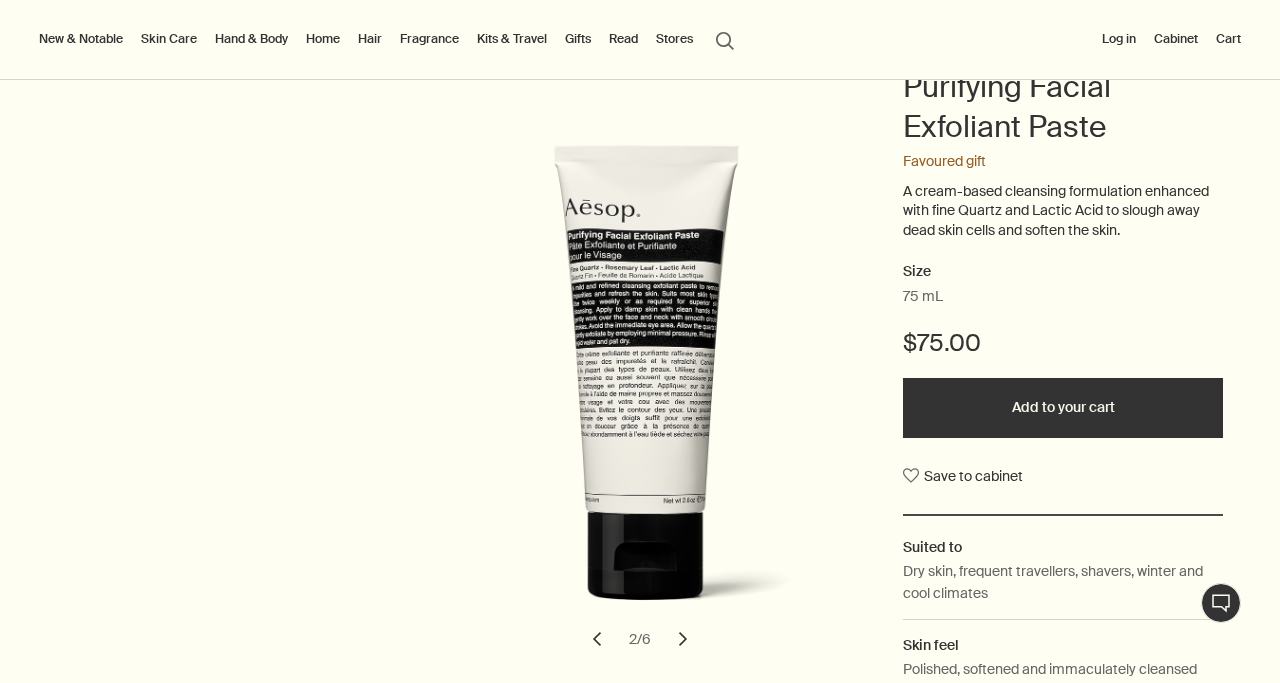 scroll, scrollTop: 162, scrollLeft: 0, axis: vertical 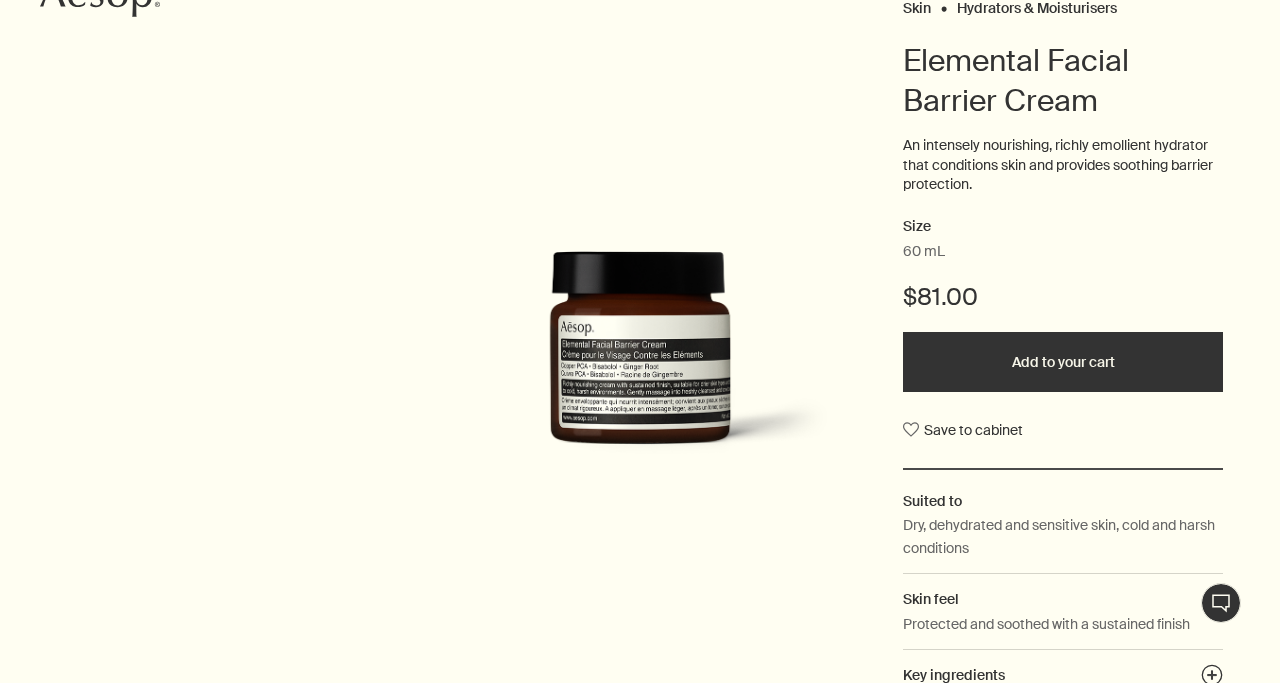 click at bounding box center [640, 364] 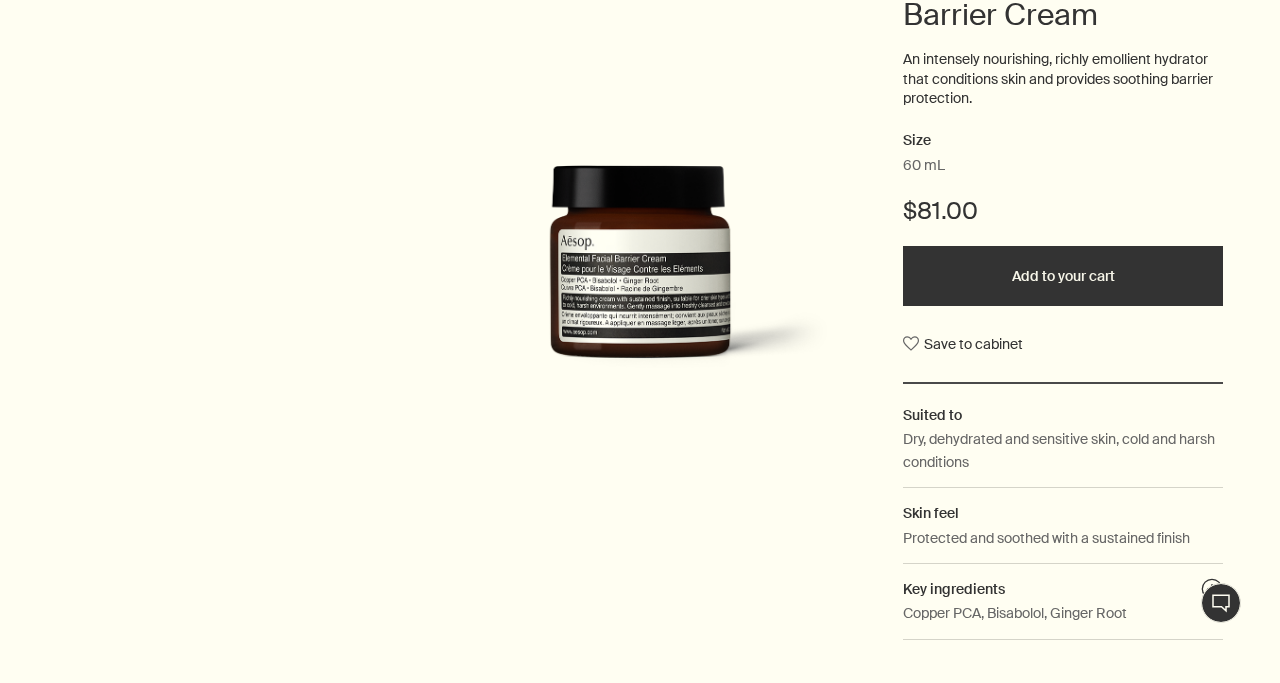 scroll, scrollTop: 0, scrollLeft: 0, axis: both 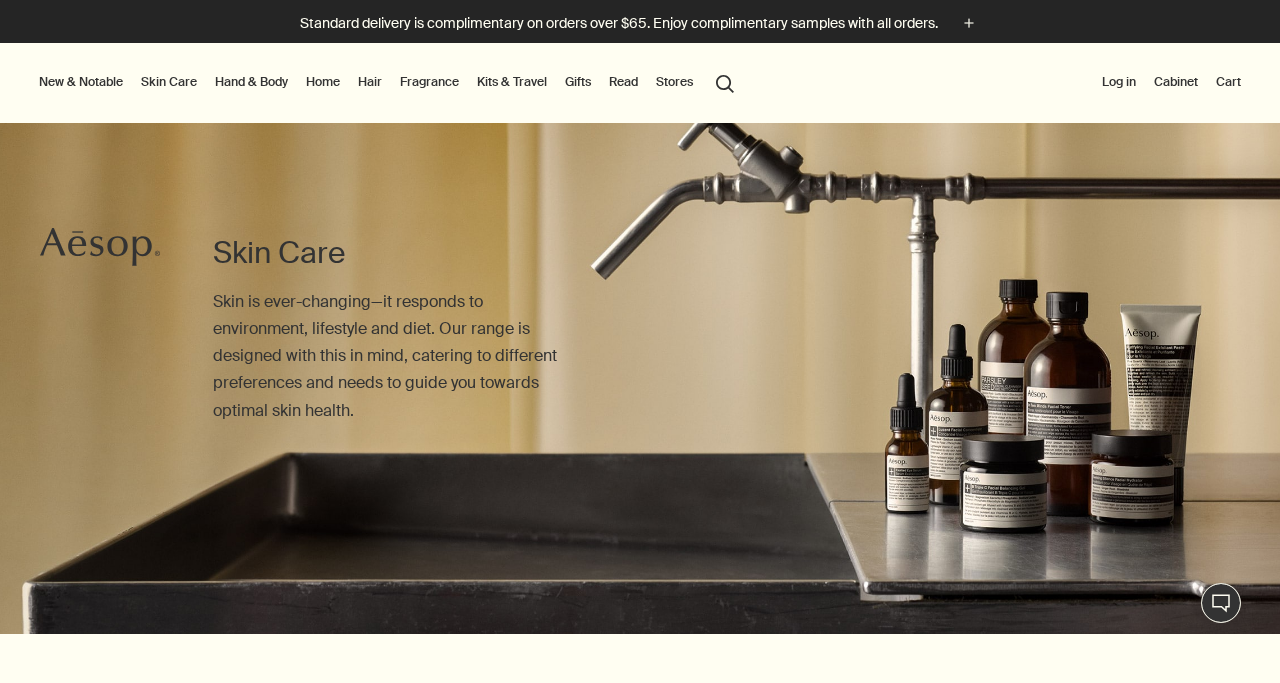 click on "Skin Care" at bounding box center [169, 82] 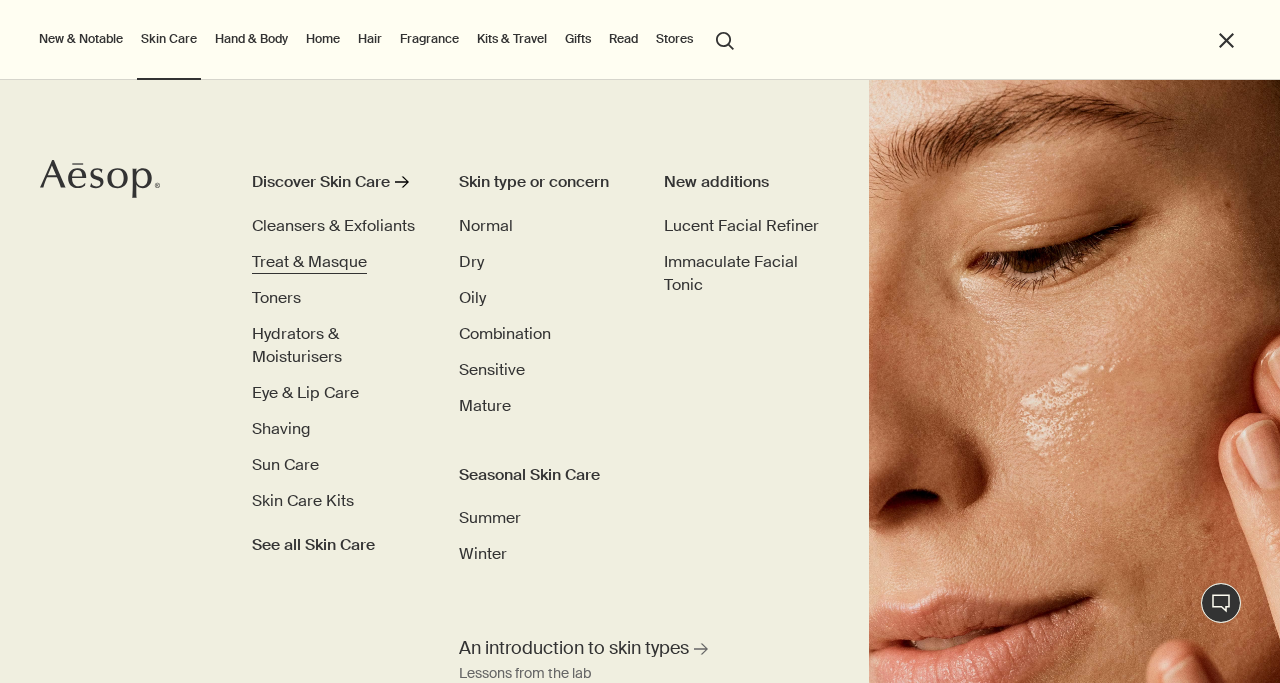 scroll, scrollTop: 76, scrollLeft: 0, axis: vertical 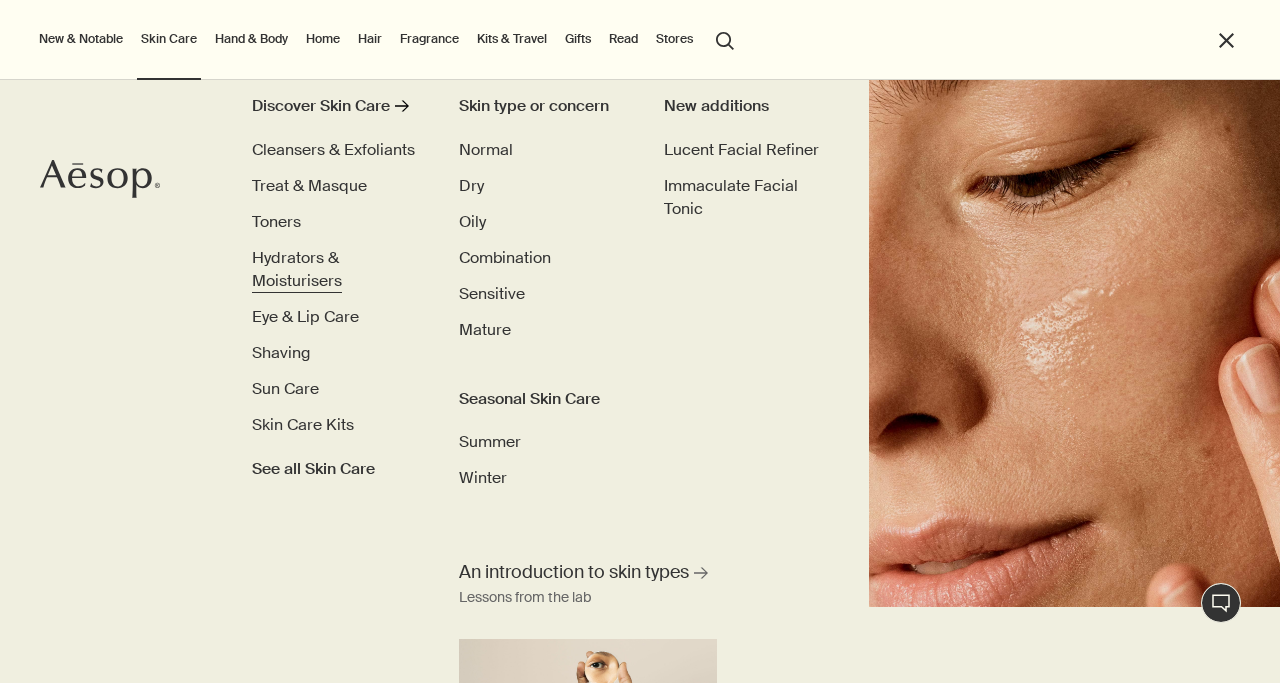 click on "Hydrators & Moisturisers" at bounding box center [297, 269] 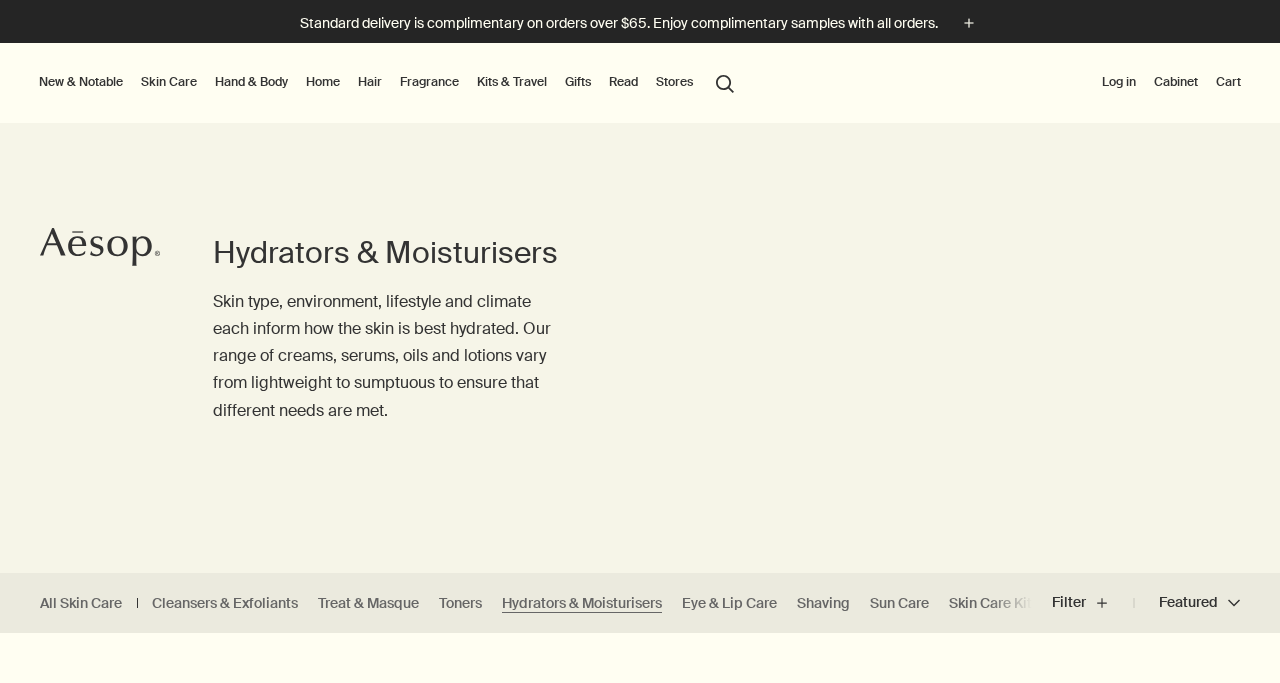 scroll, scrollTop: 0, scrollLeft: 0, axis: both 